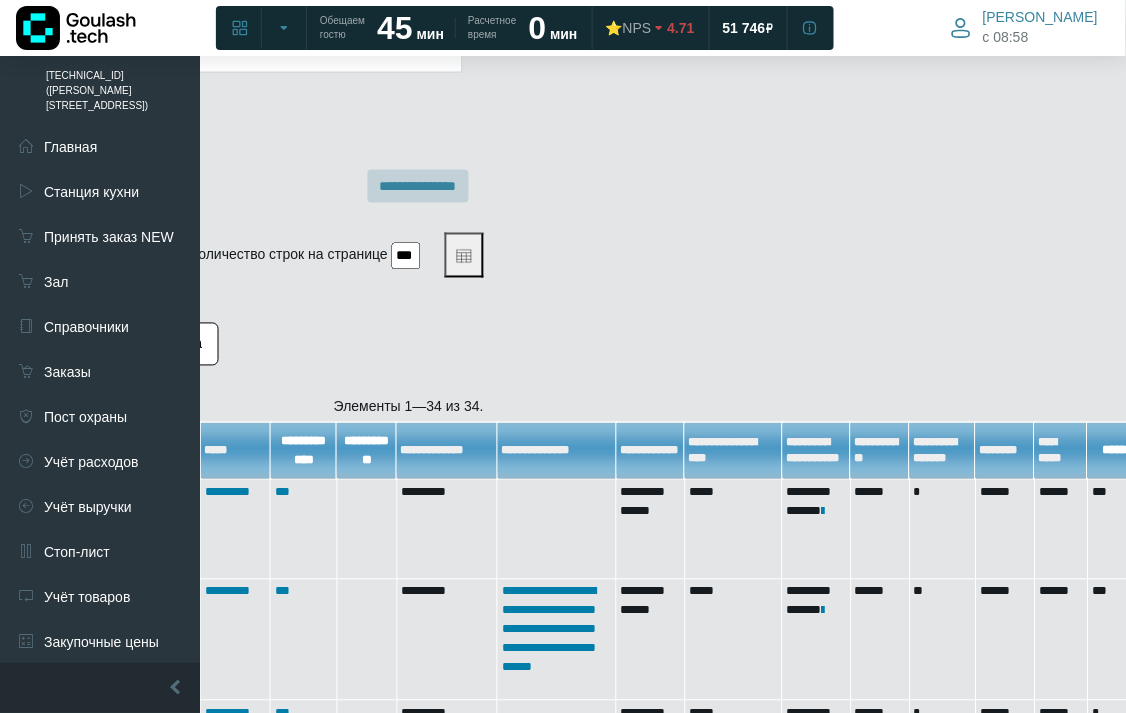 scroll, scrollTop: 636, scrollLeft: 611, axis: both 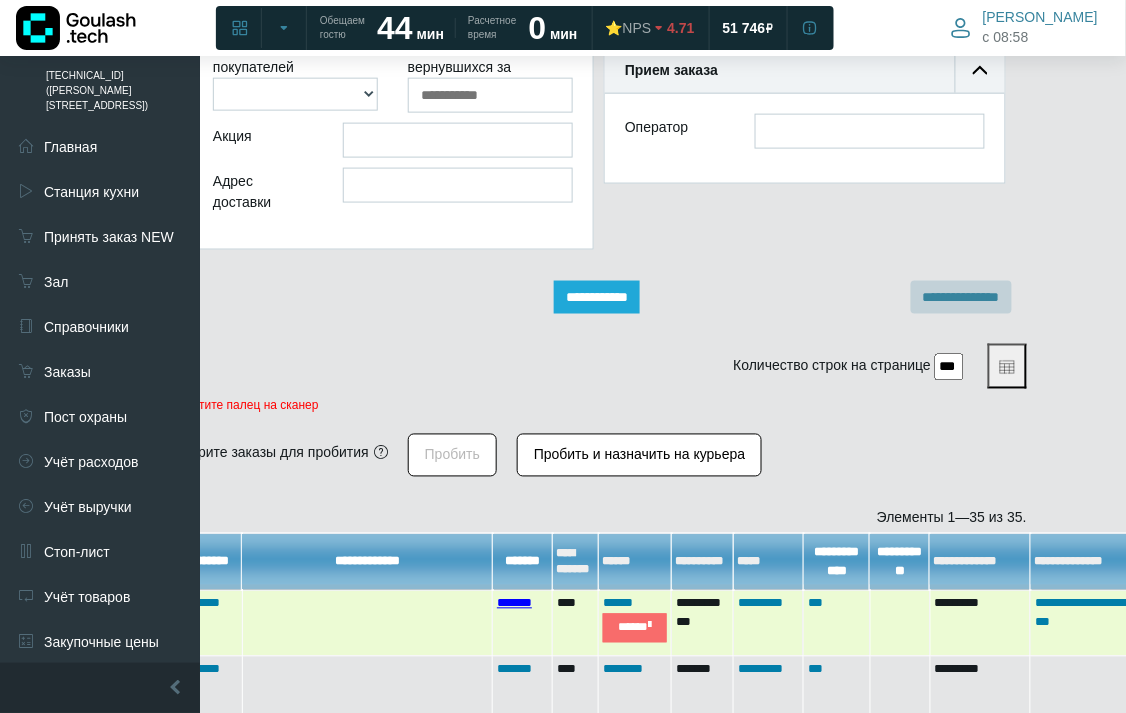 click on "*******" at bounding box center [514, 603] 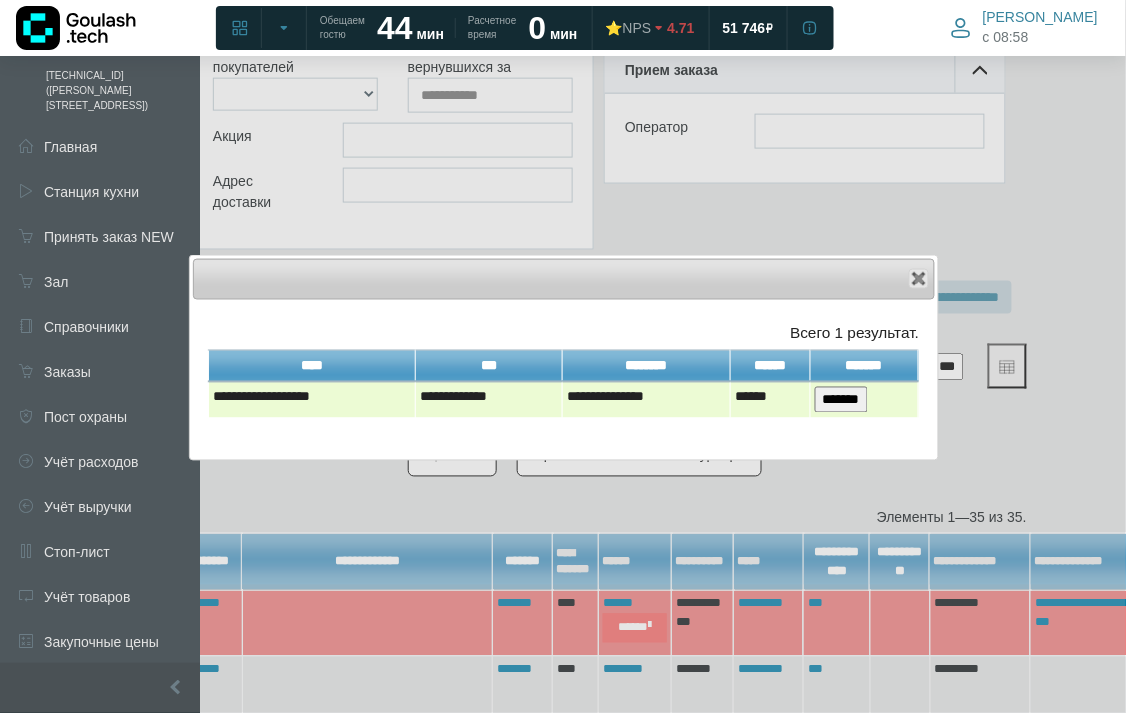 click on "*******" at bounding box center (841, 400) 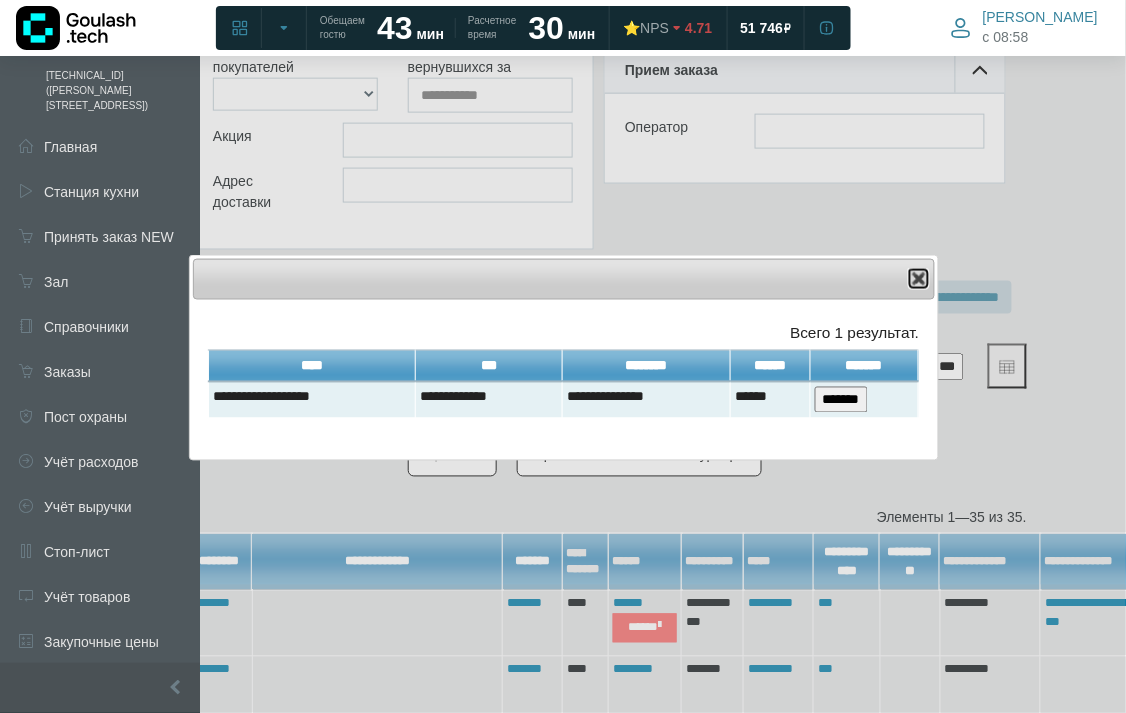 click at bounding box center (919, 279) 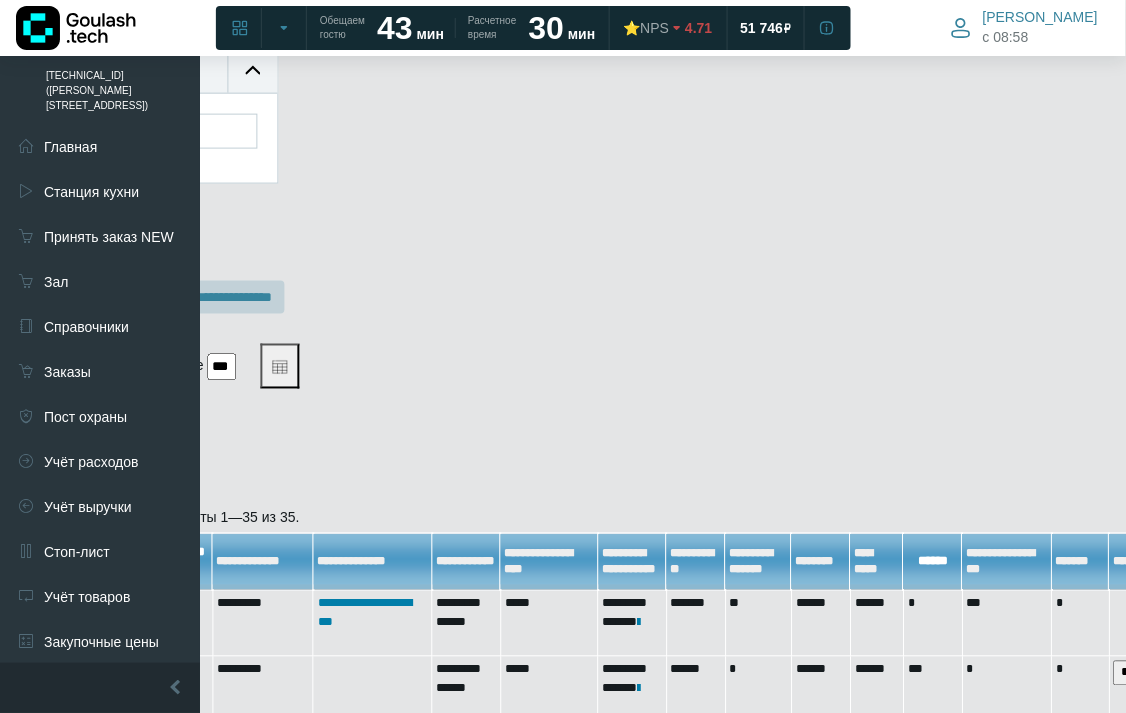 scroll, scrollTop: 525, scrollLeft: 1391, axis: both 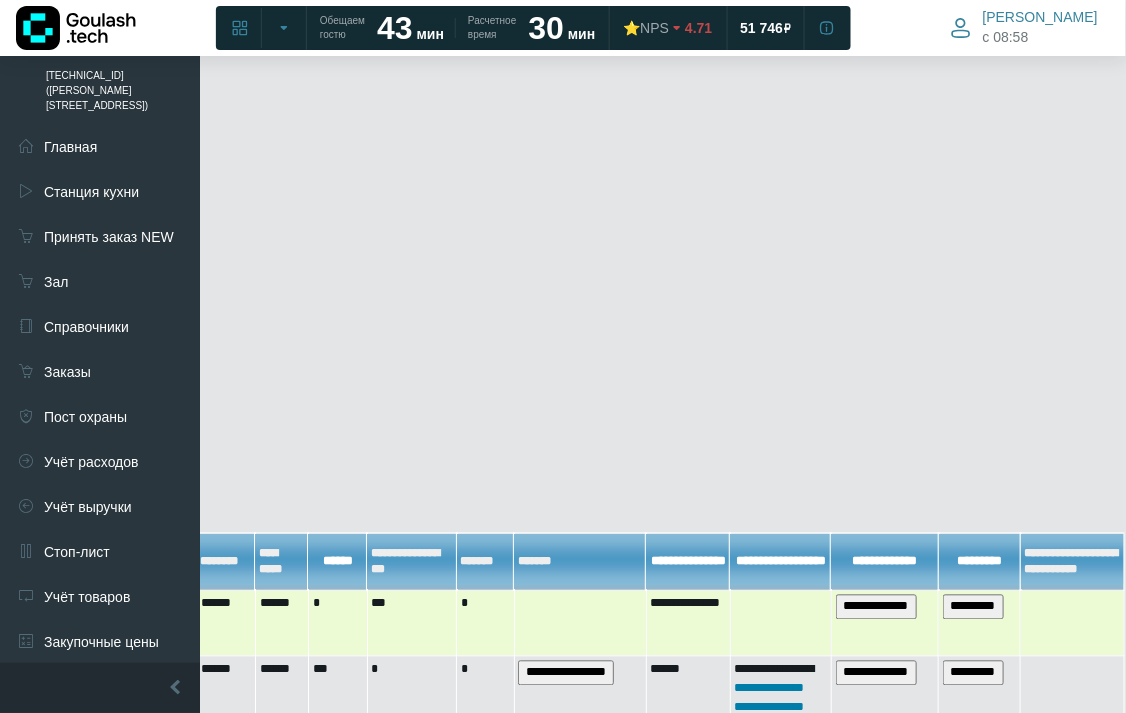 click on "**********" at bounding box center (876, 607) 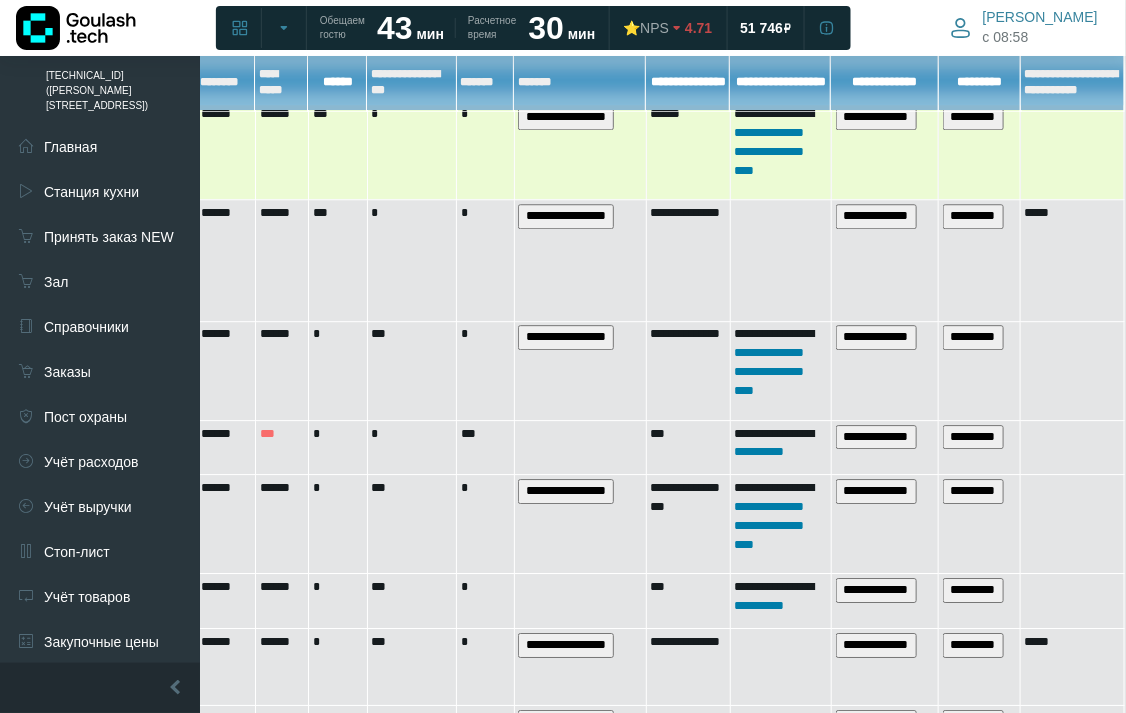 scroll, scrollTop: 636, scrollLeft: 1391, axis: both 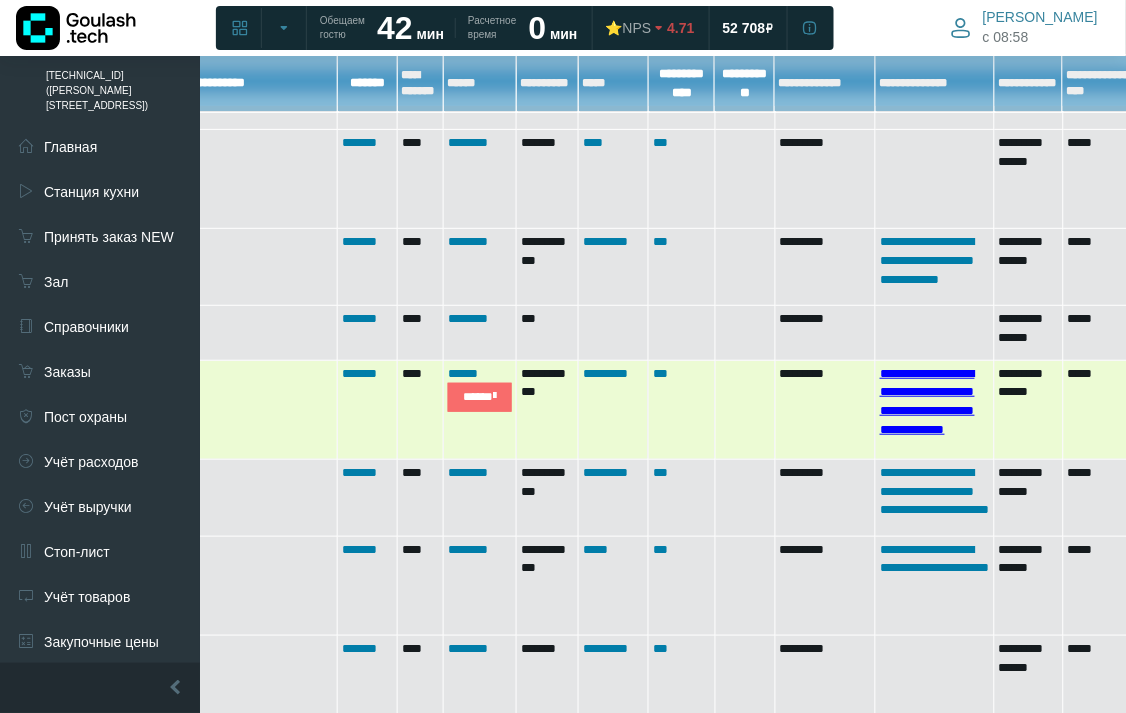 click on "**********" at bounding box center (927, 402) 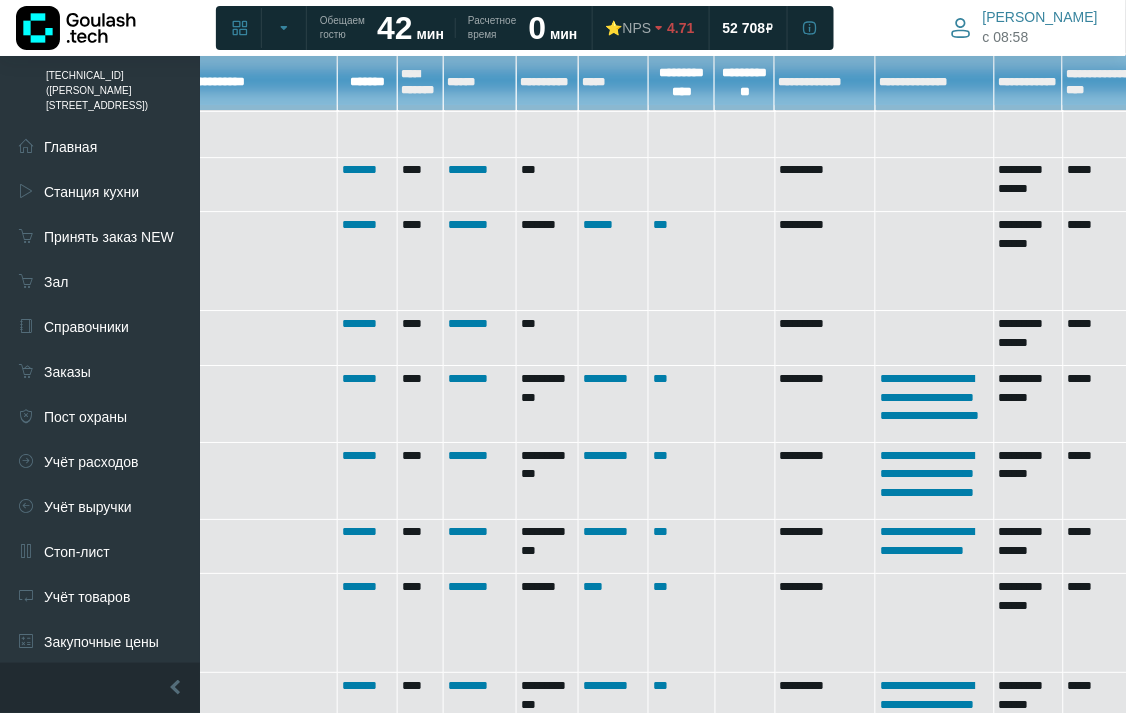 scroll, scrollTop: 888, scrollLeft: 233, axis: both 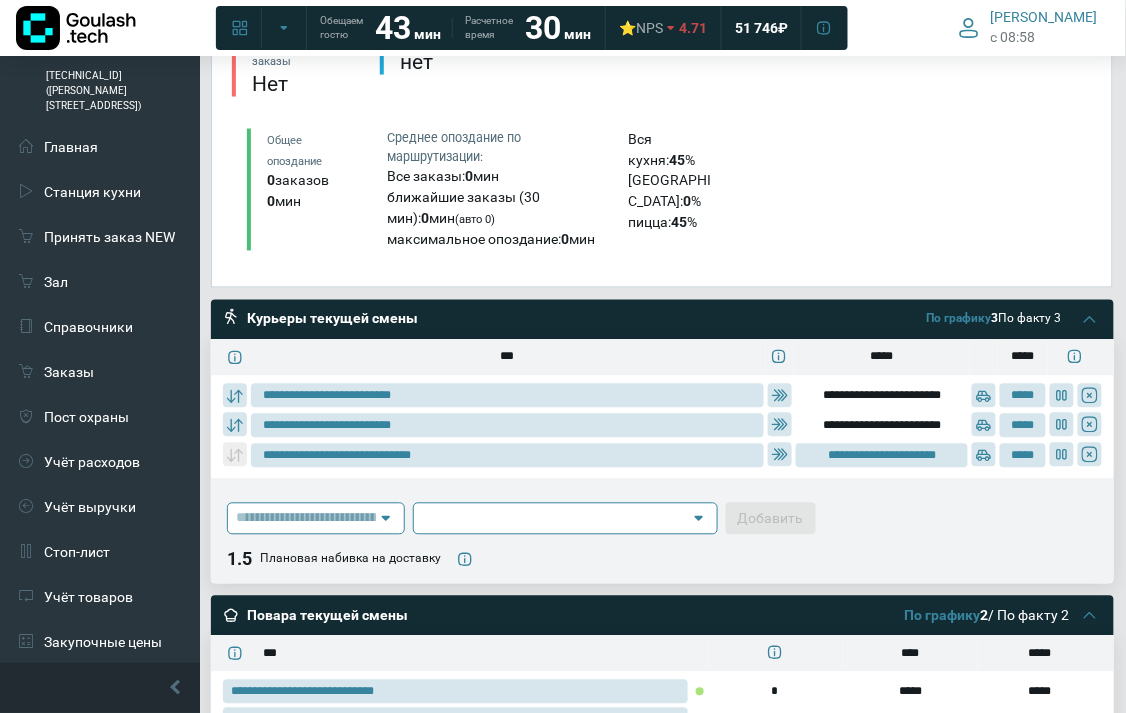 type on "**********" 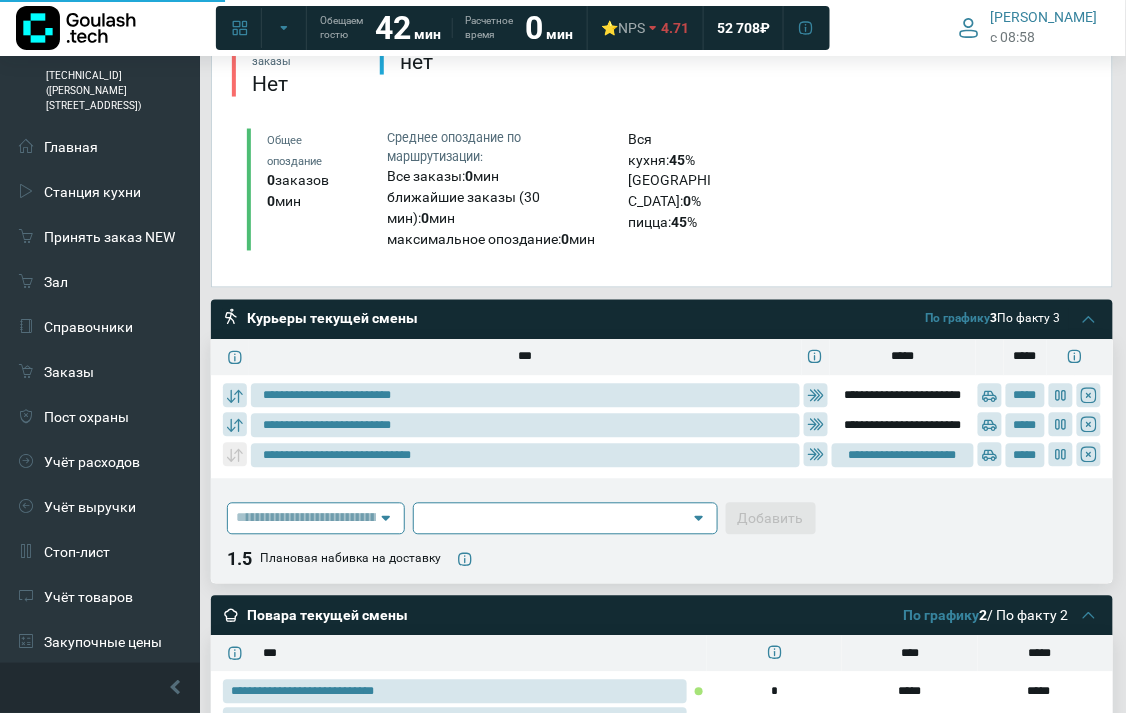 type on "**********" 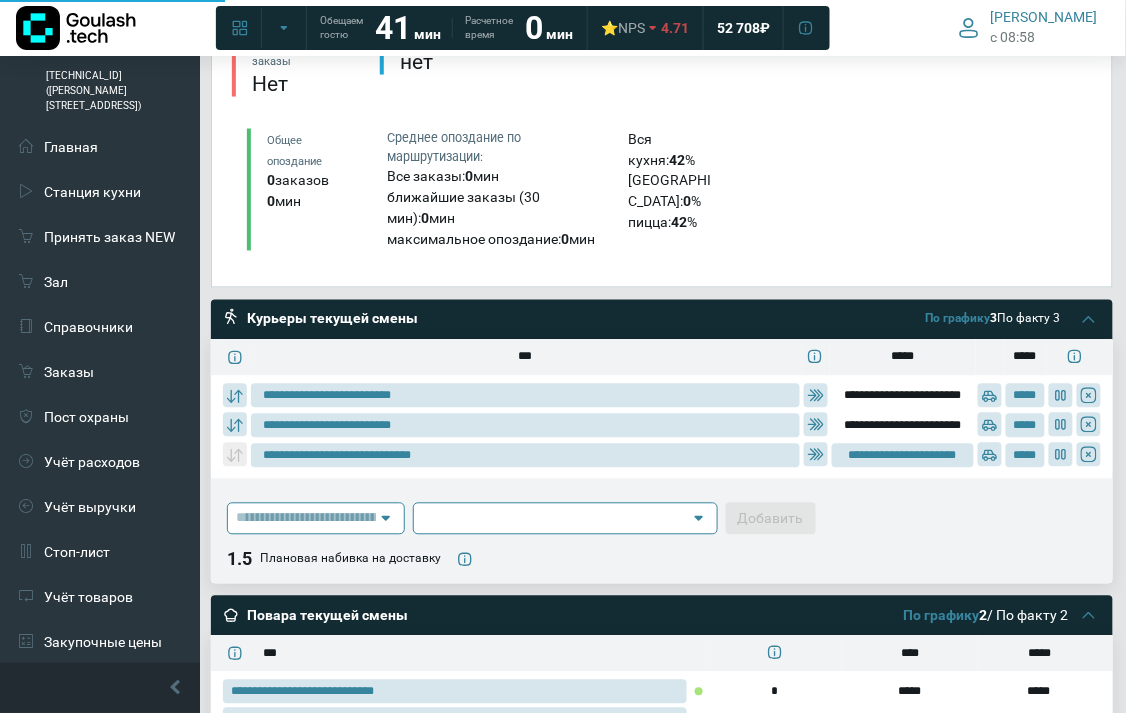 type on "**********" 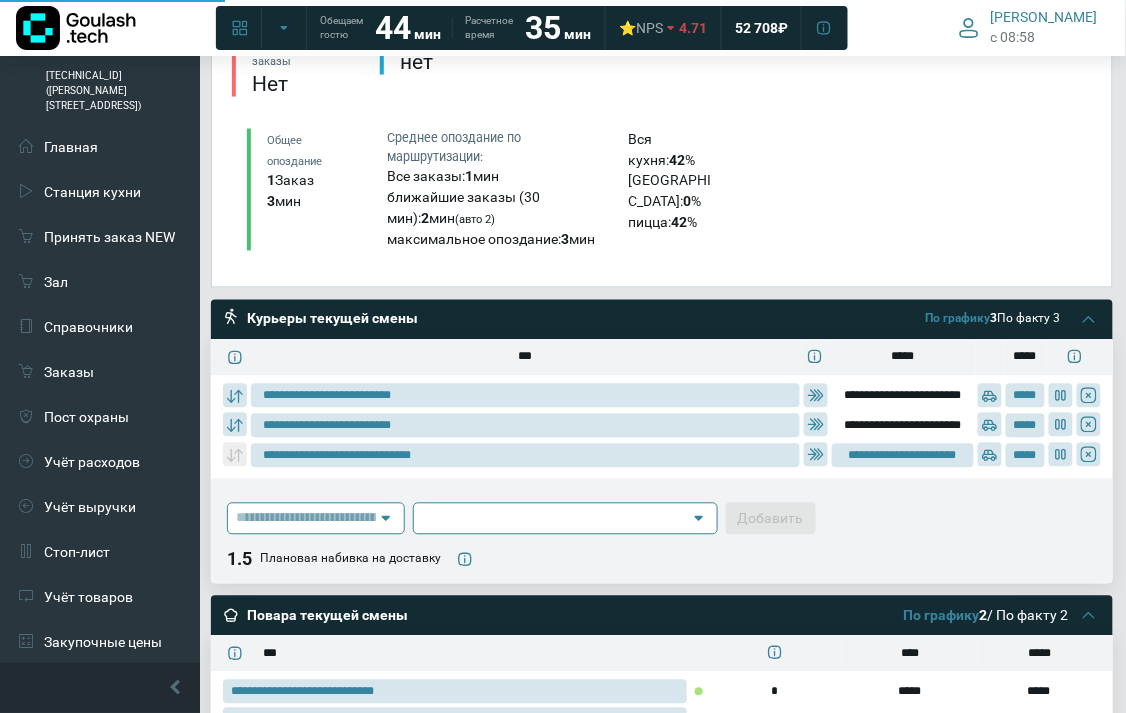 type on "**********" 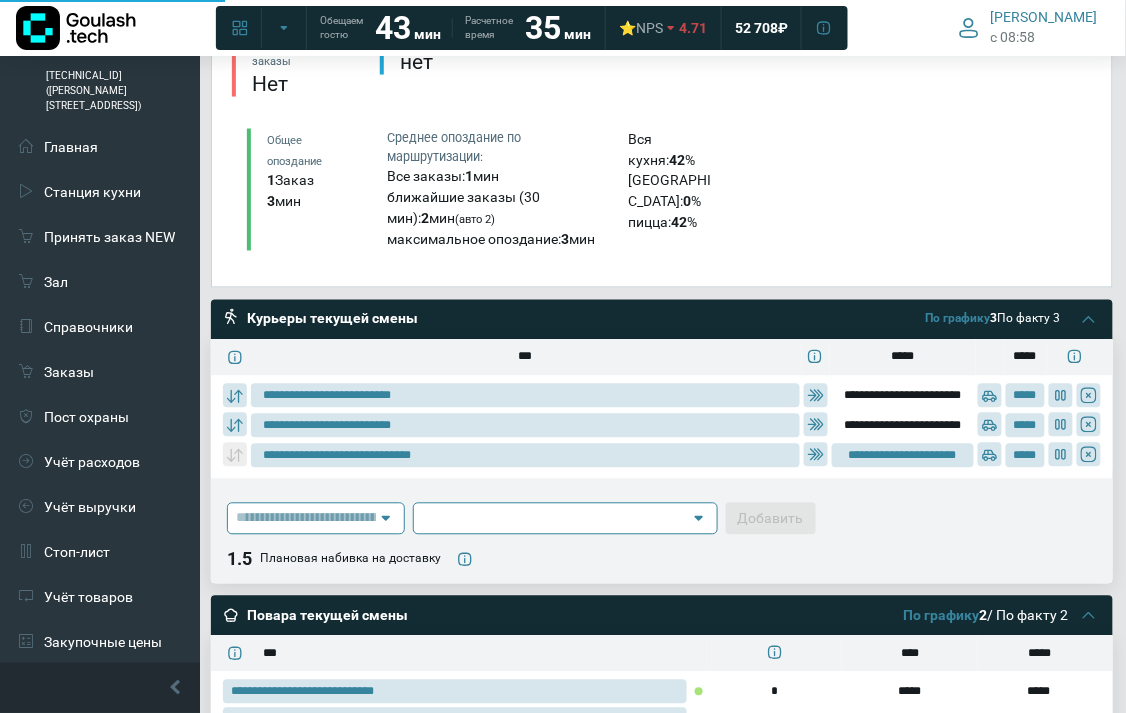 type on "**********" 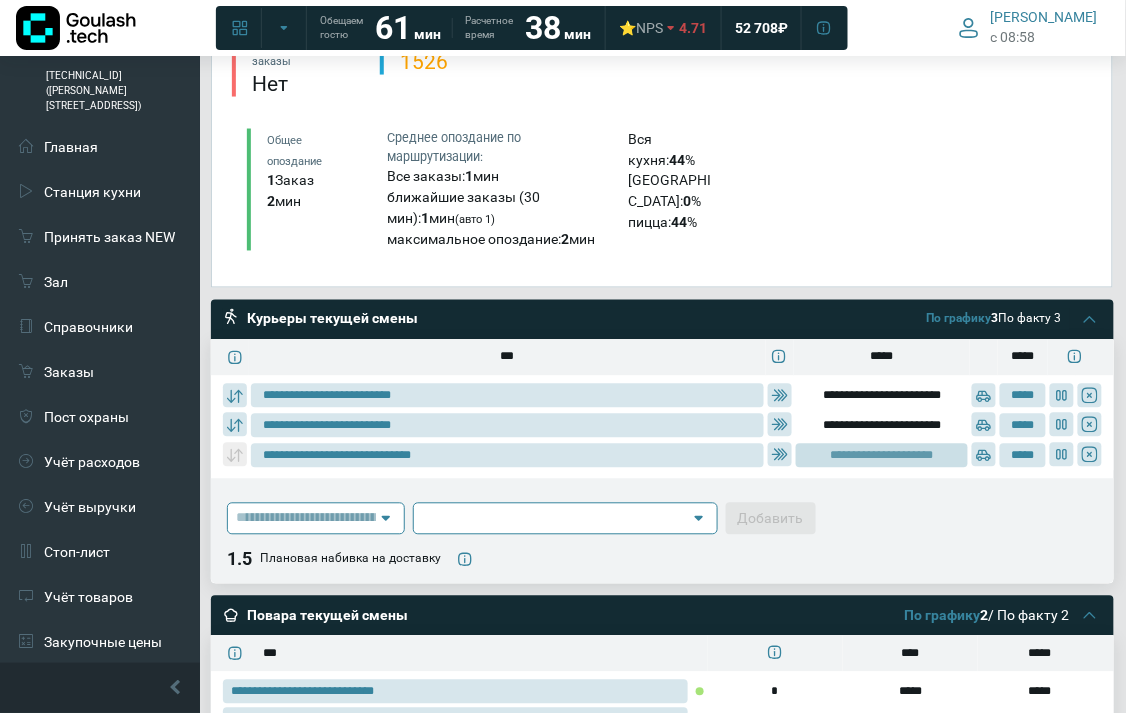click on "**********" at bounding box center (882, 456) 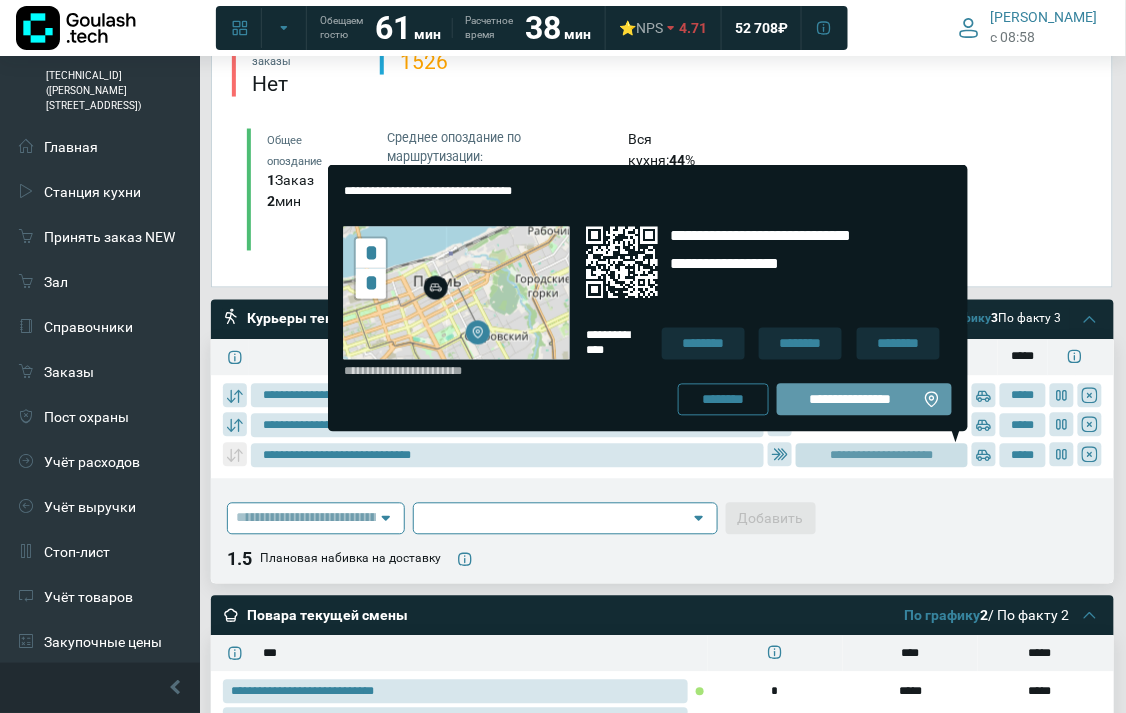 click on "**********" at bounding box center (850, 400) 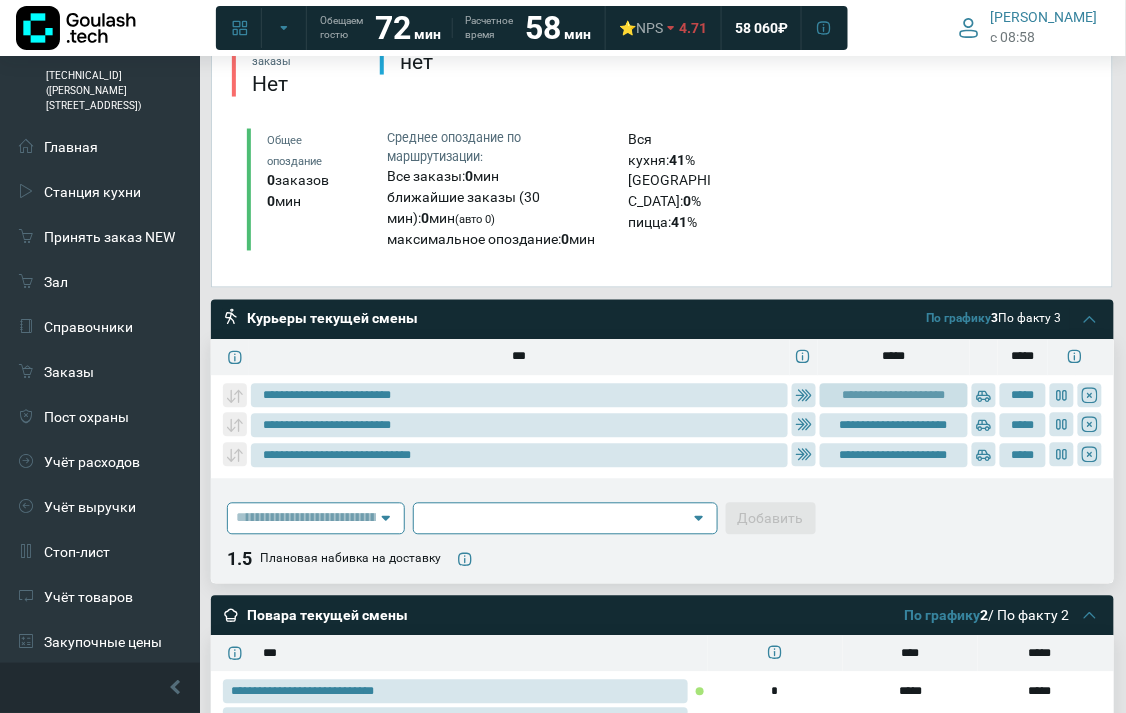 click on "**********" at bounding box center [894, 396] 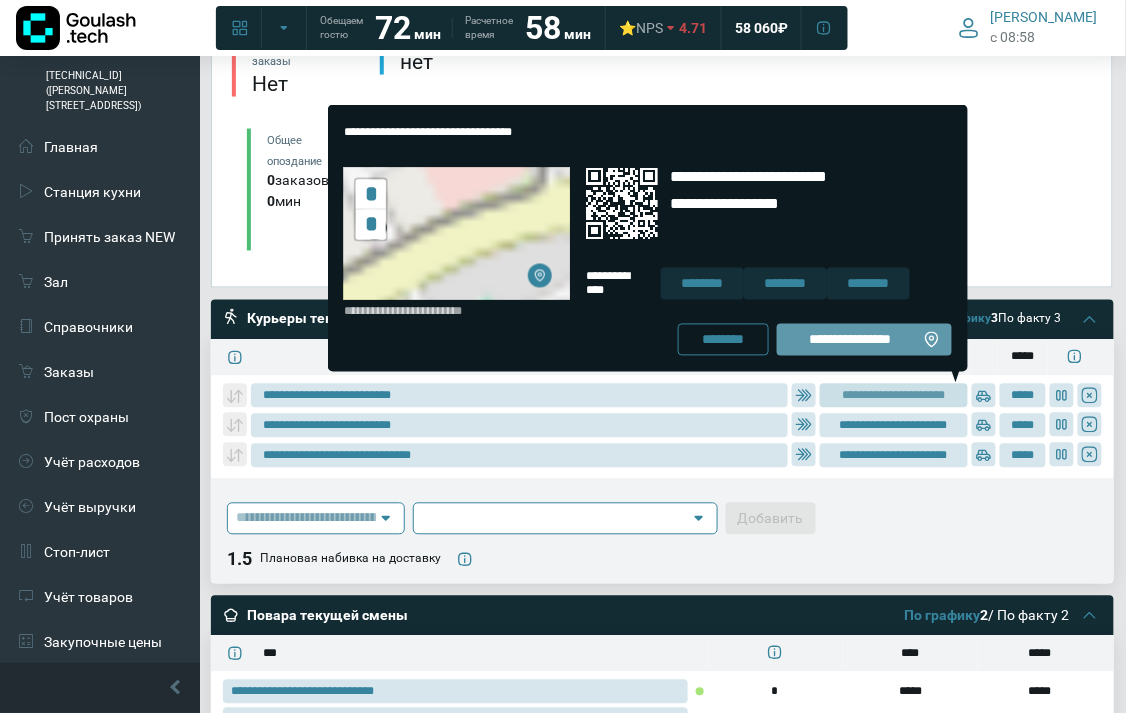 click 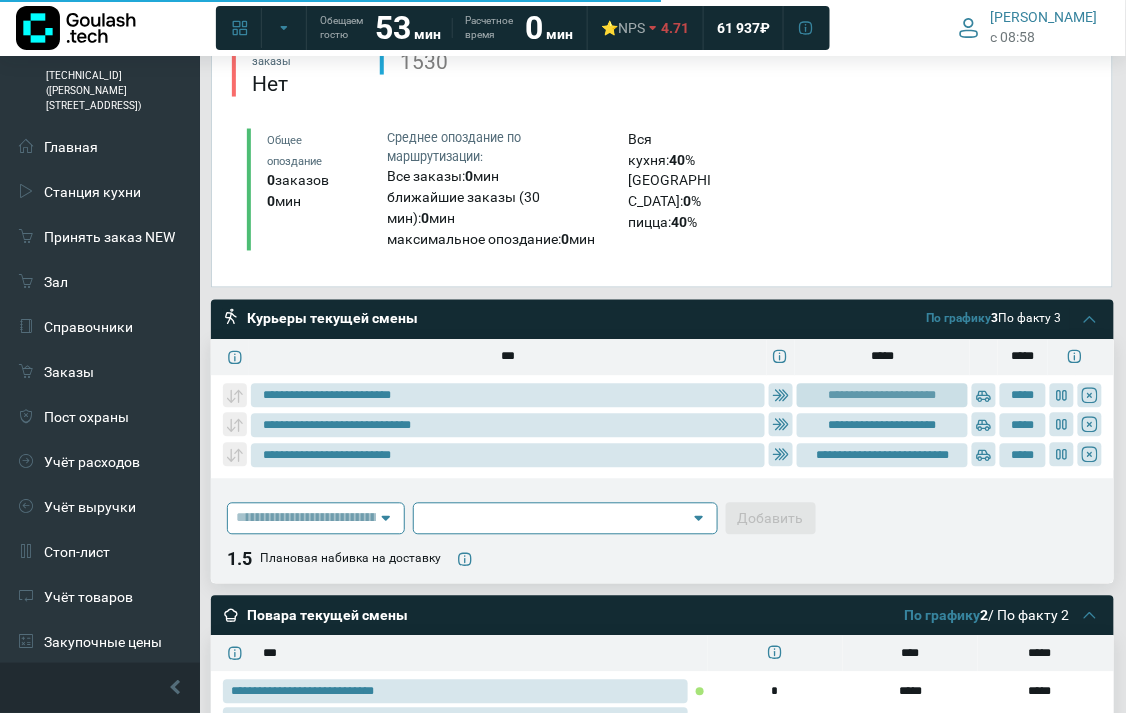 click on "**********" at bounding box center (882, 396) 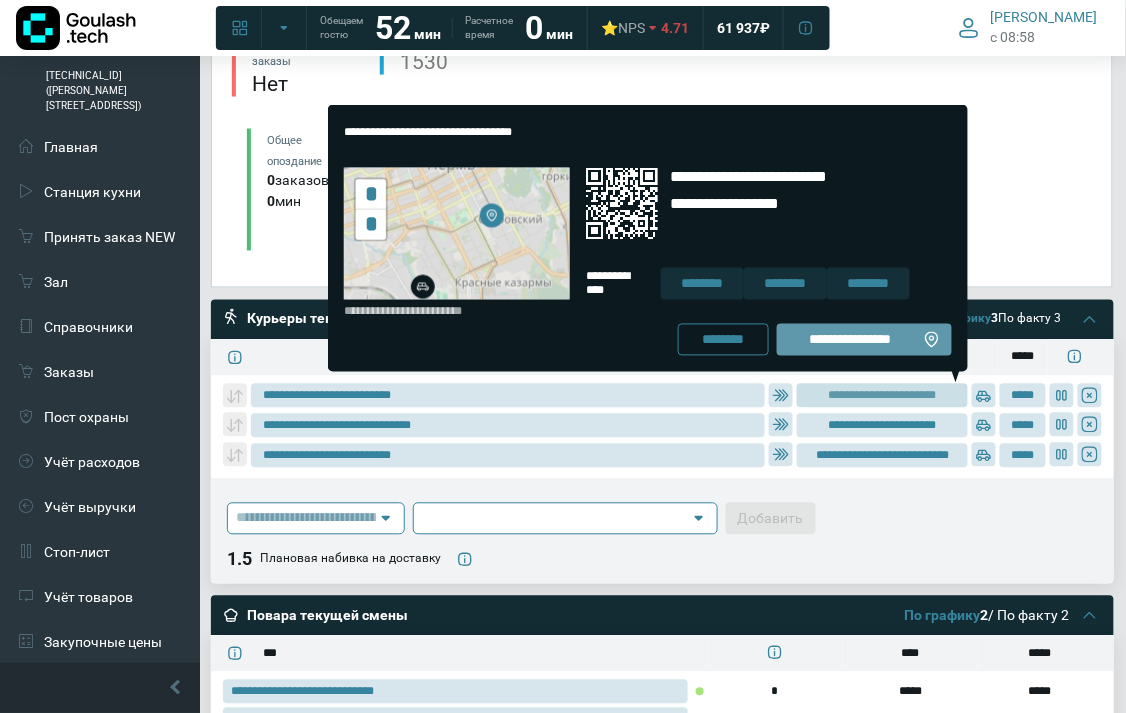 click on "**********" at bounding box center [850, 340] 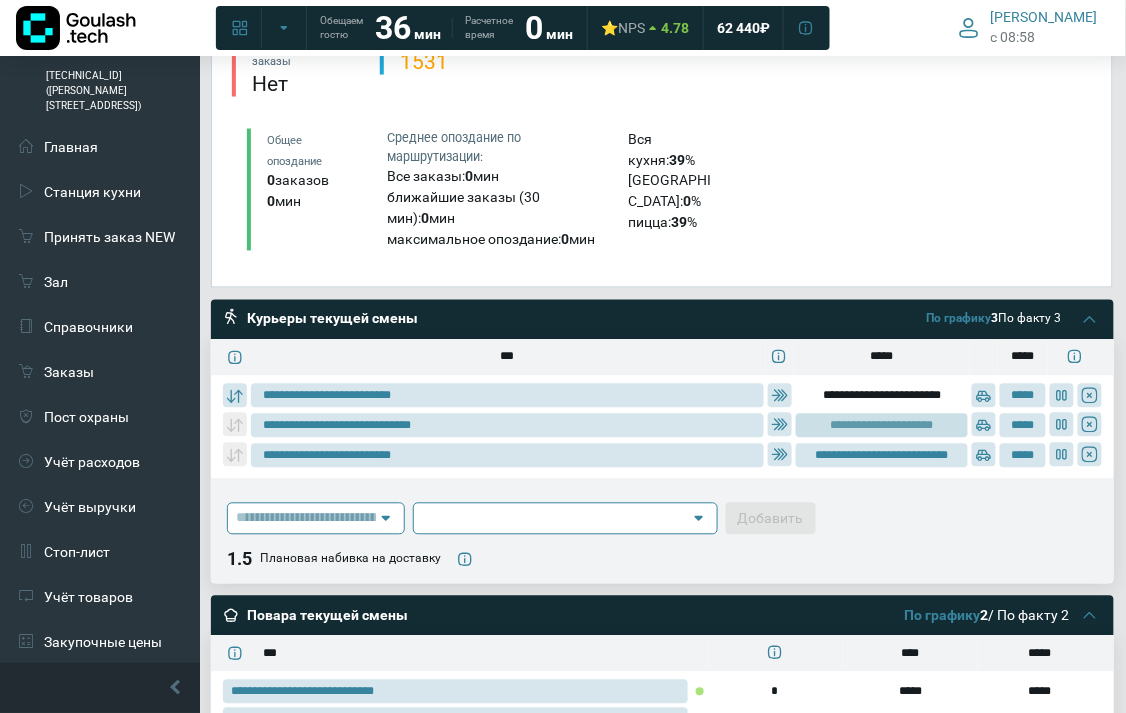 click on "**********" at bounding box center (882, 426) 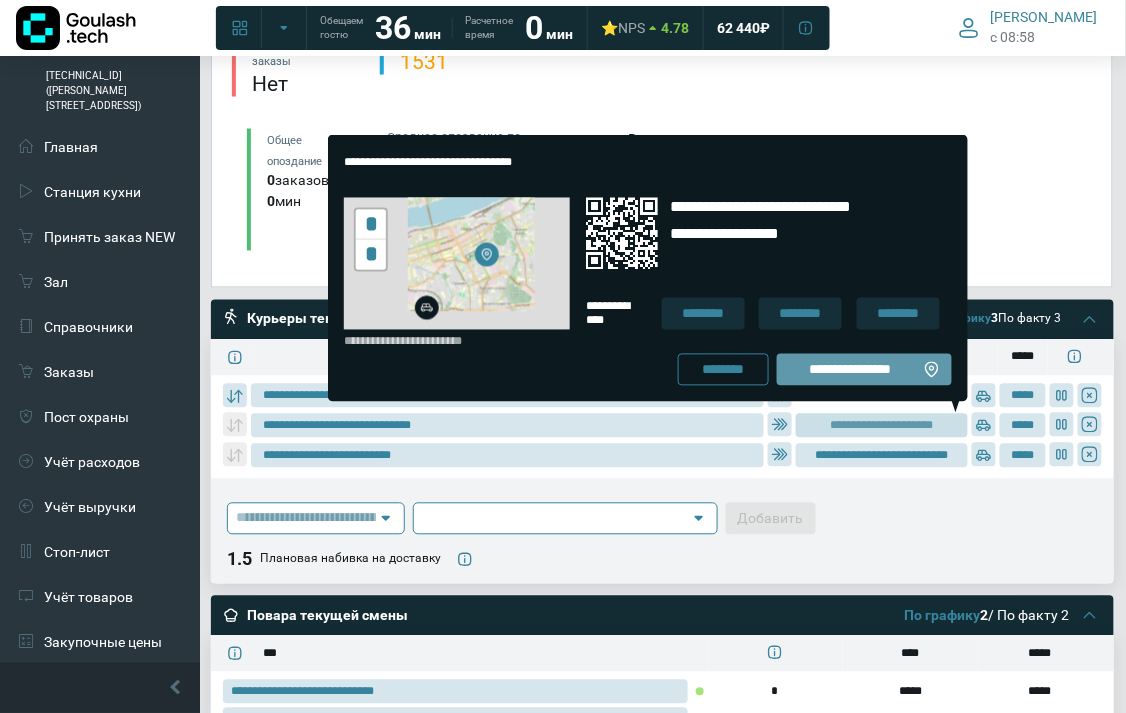click on "**********" at bounding box center (850, 370) 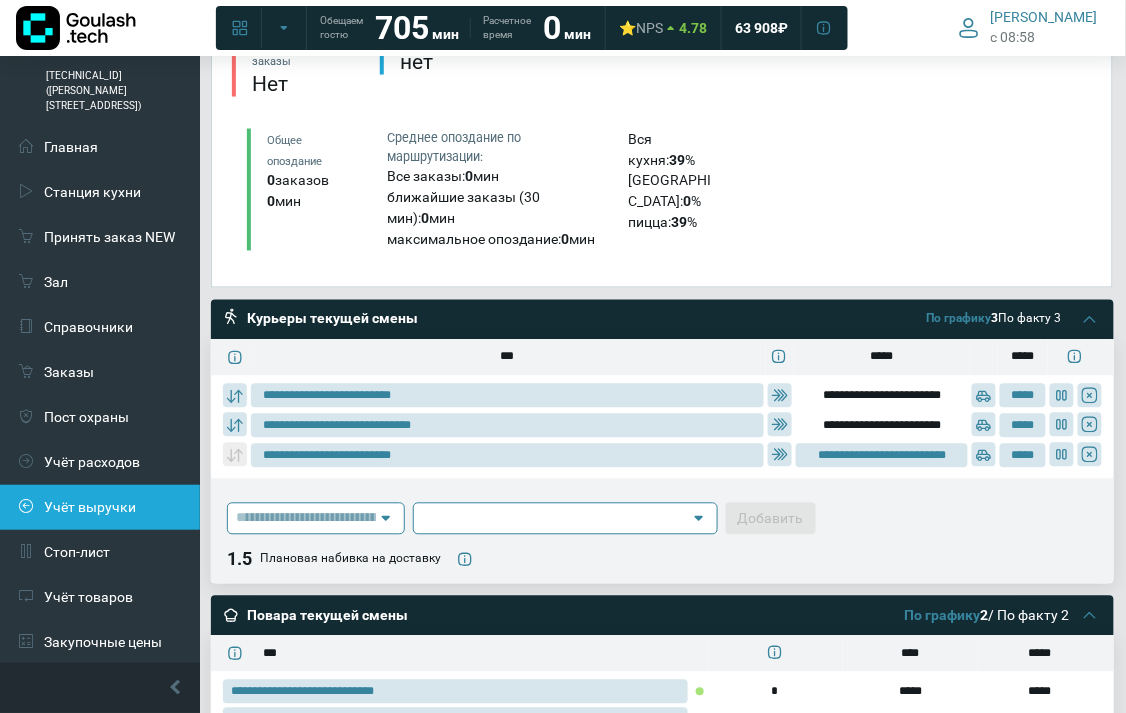 click on "Учёт выручки" at bounding box center (100, 507) 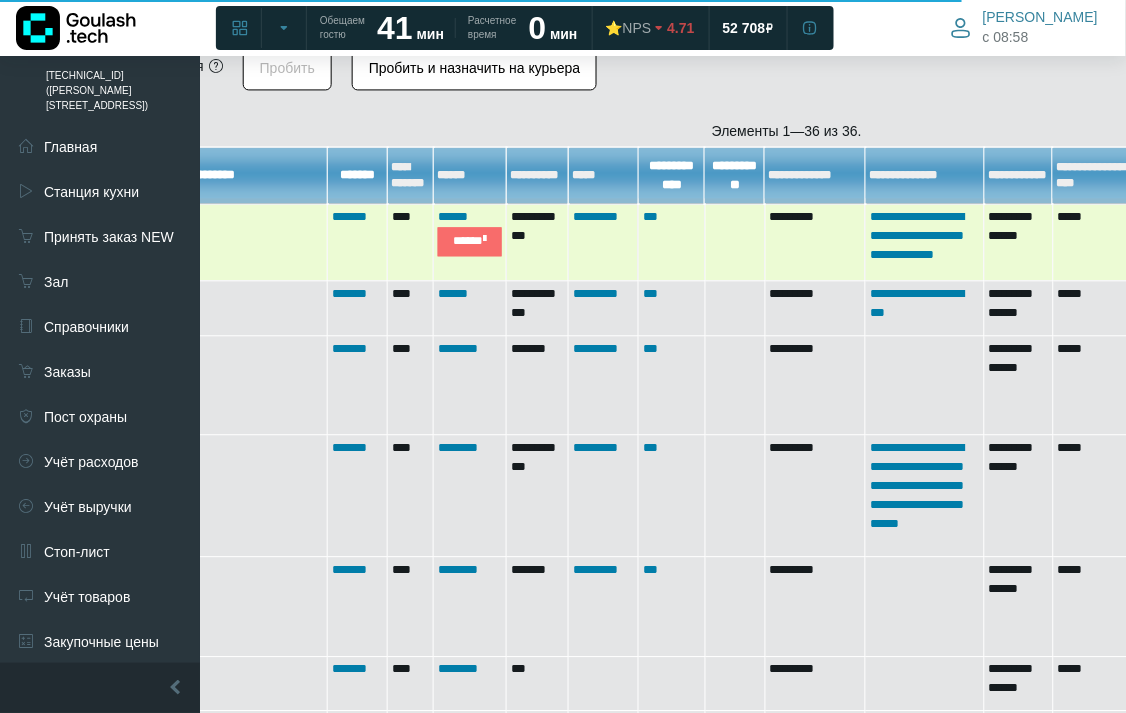 scroll, scrollTop: 888, scrollLeft: 233, axis: both 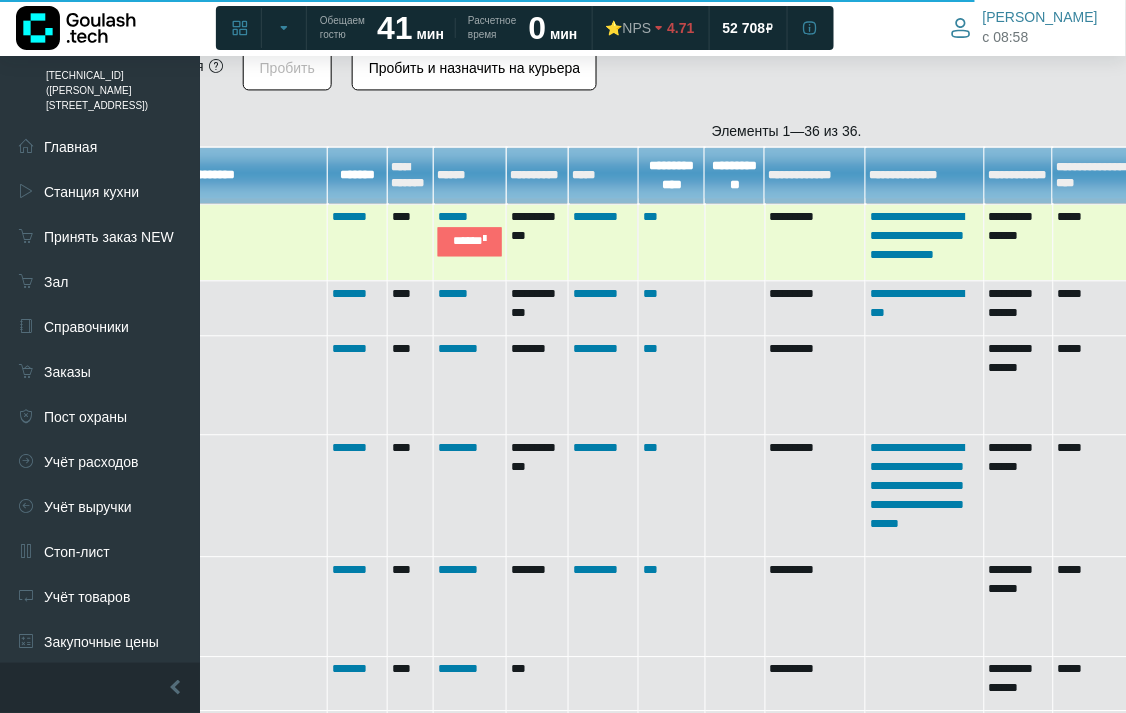click on "*******" at bounding box center [358, 242] 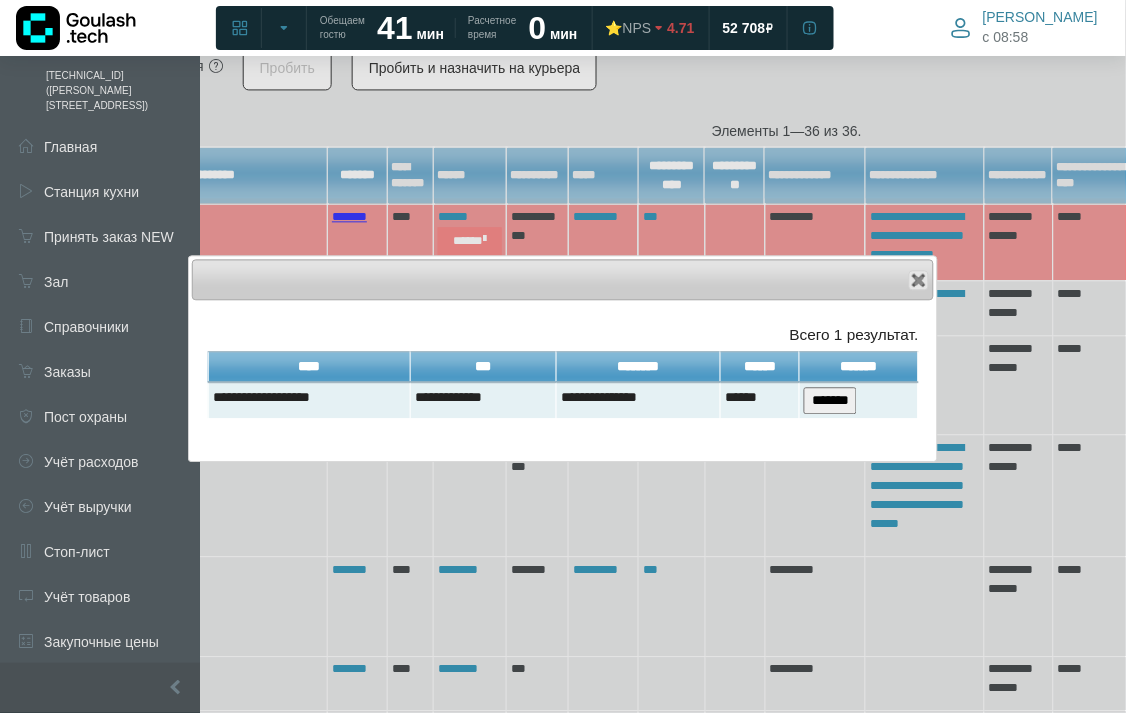 click at bounding box center (563, 356) 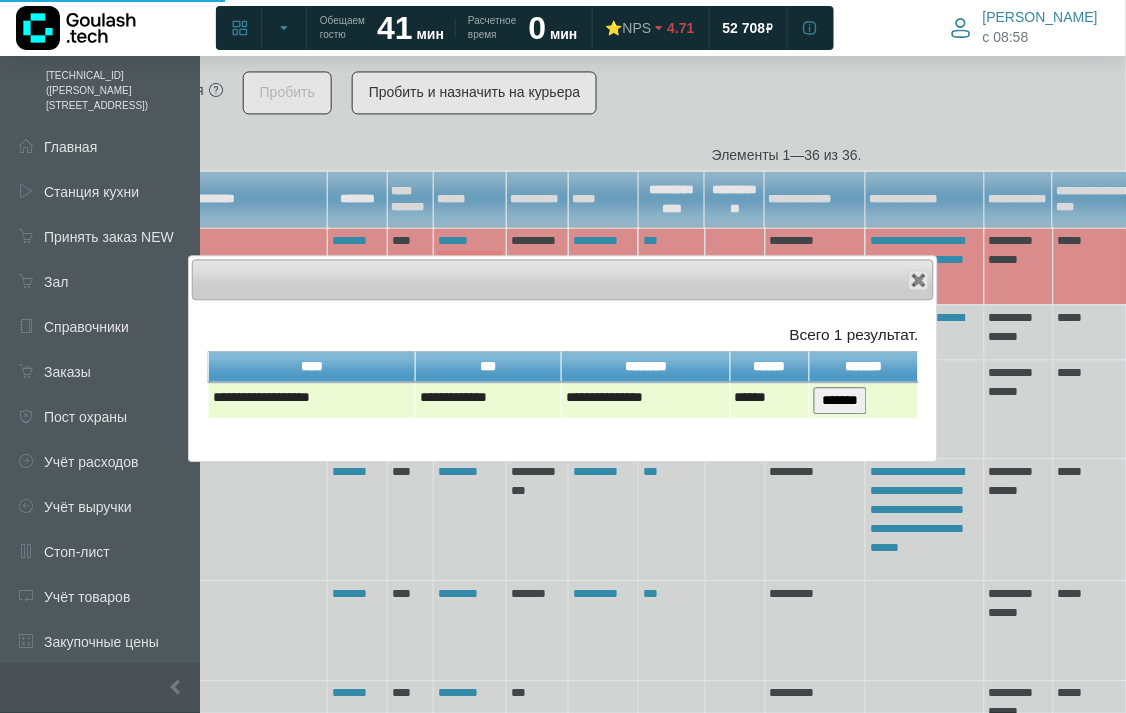 click on "*******" at bounding box center [840, 400] 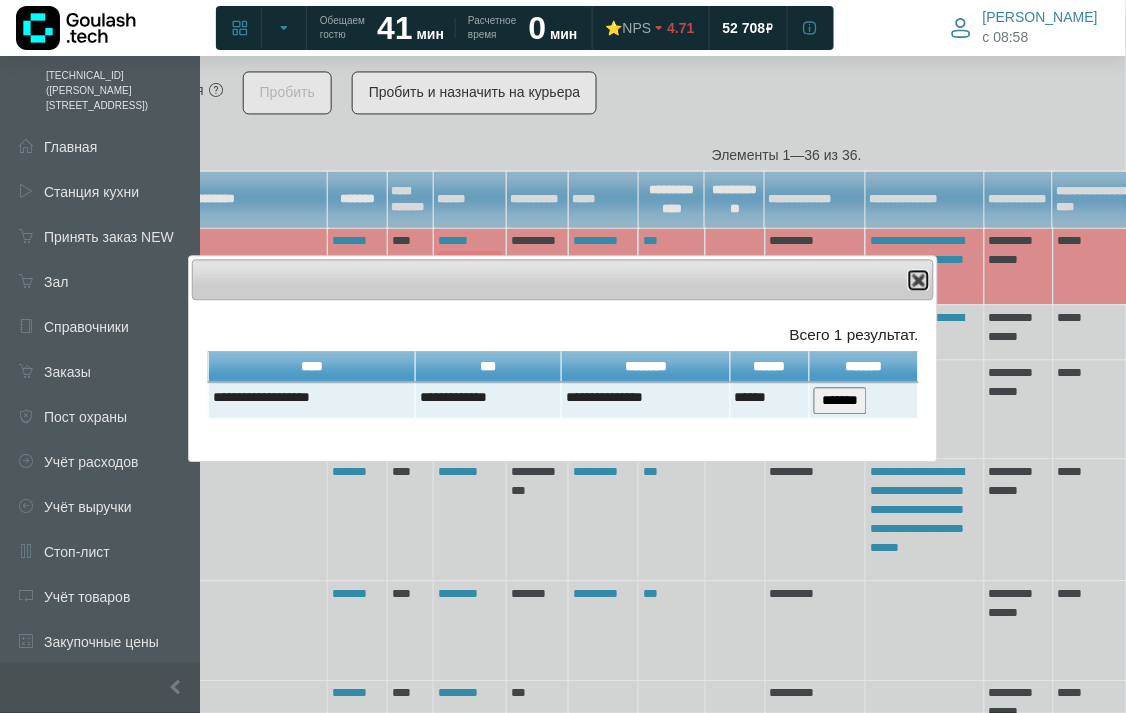 click at bounding box center [919, 280] 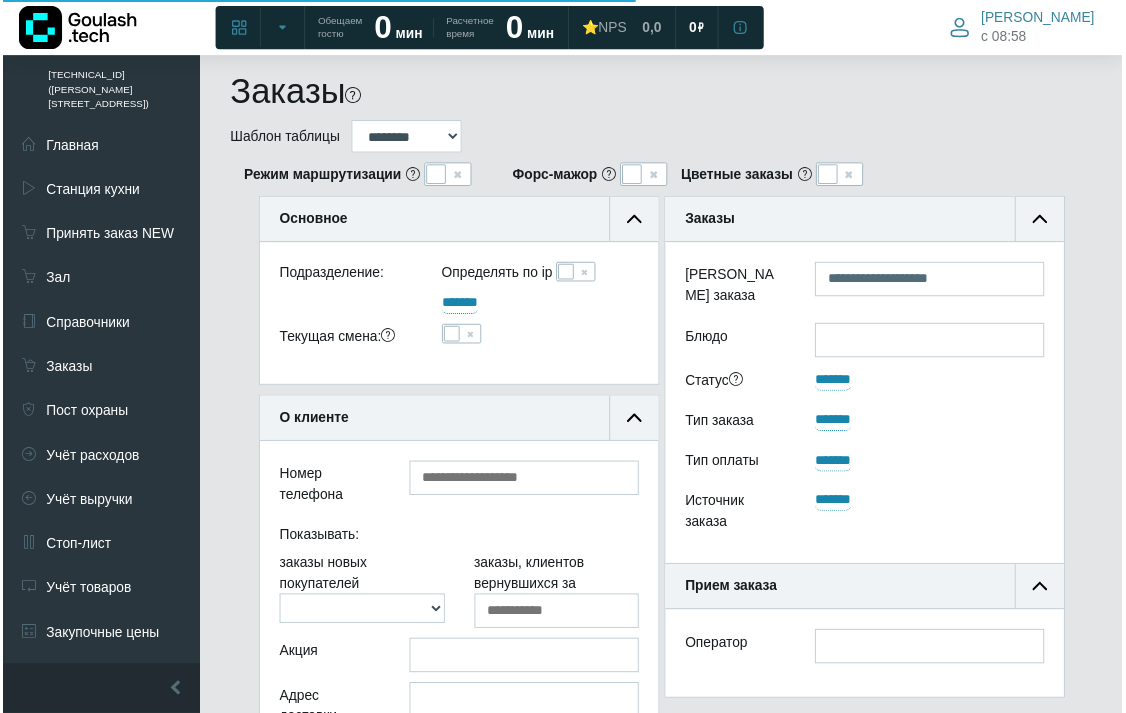 scroll, scrollTop: 888, scrollLeft: 233, axis: both 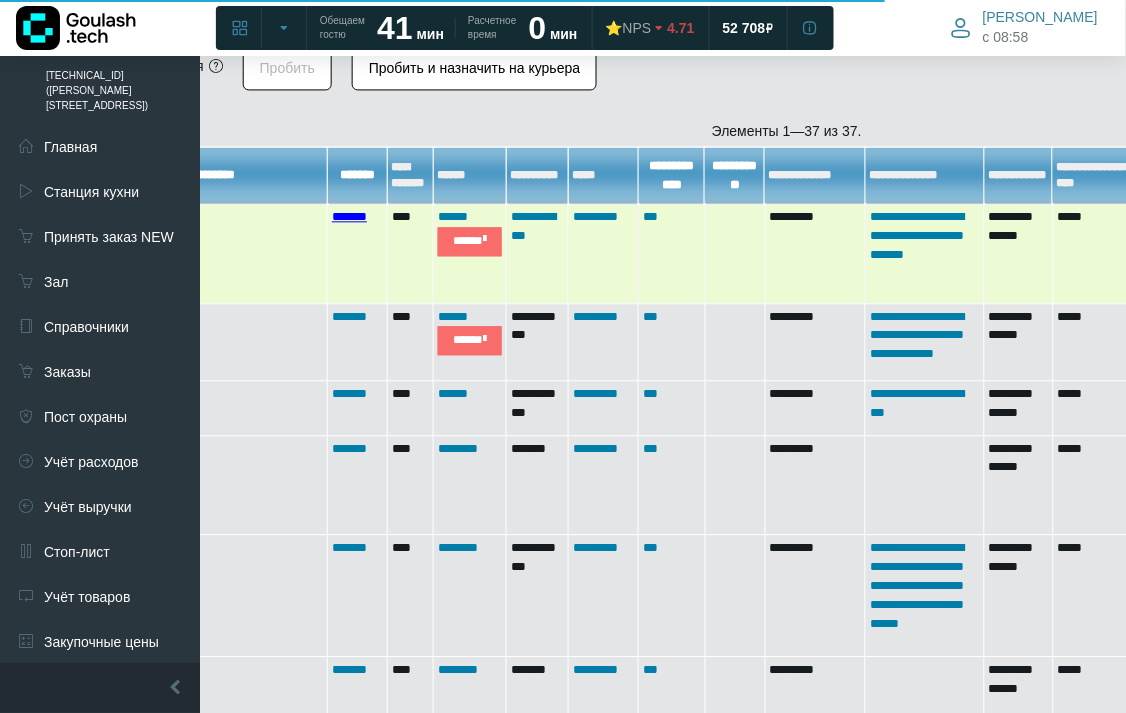 click on "*******" at bounding box center [349, 216] 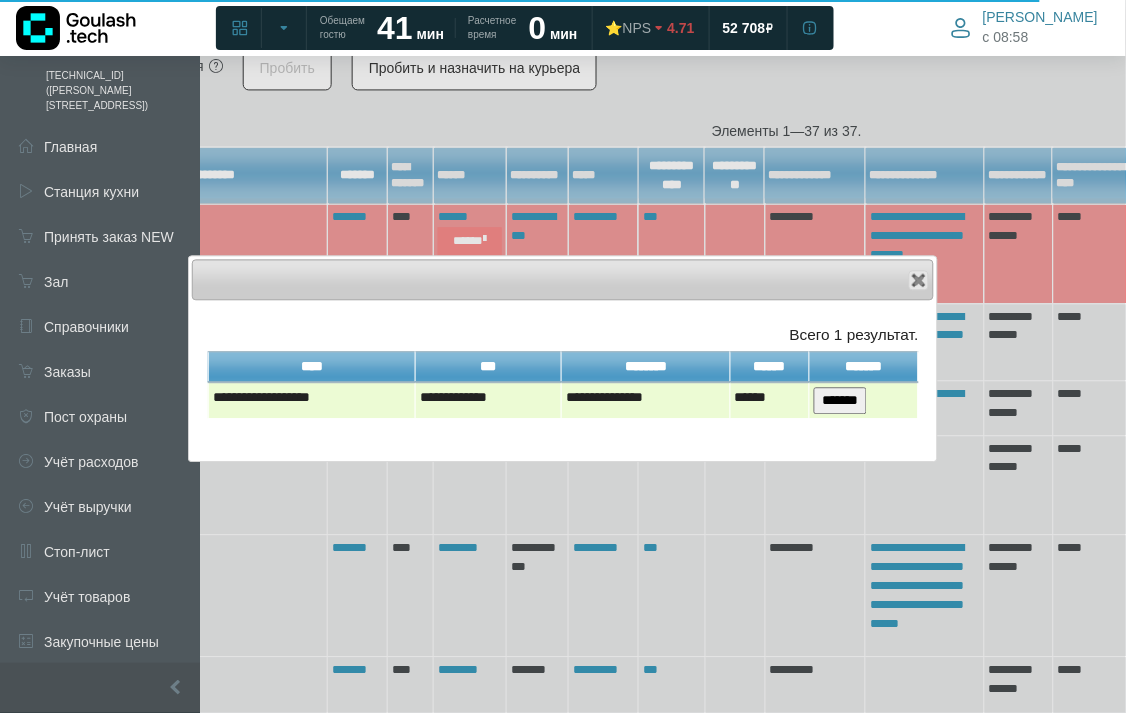 click on "*******" at bounding box center [840, 400] 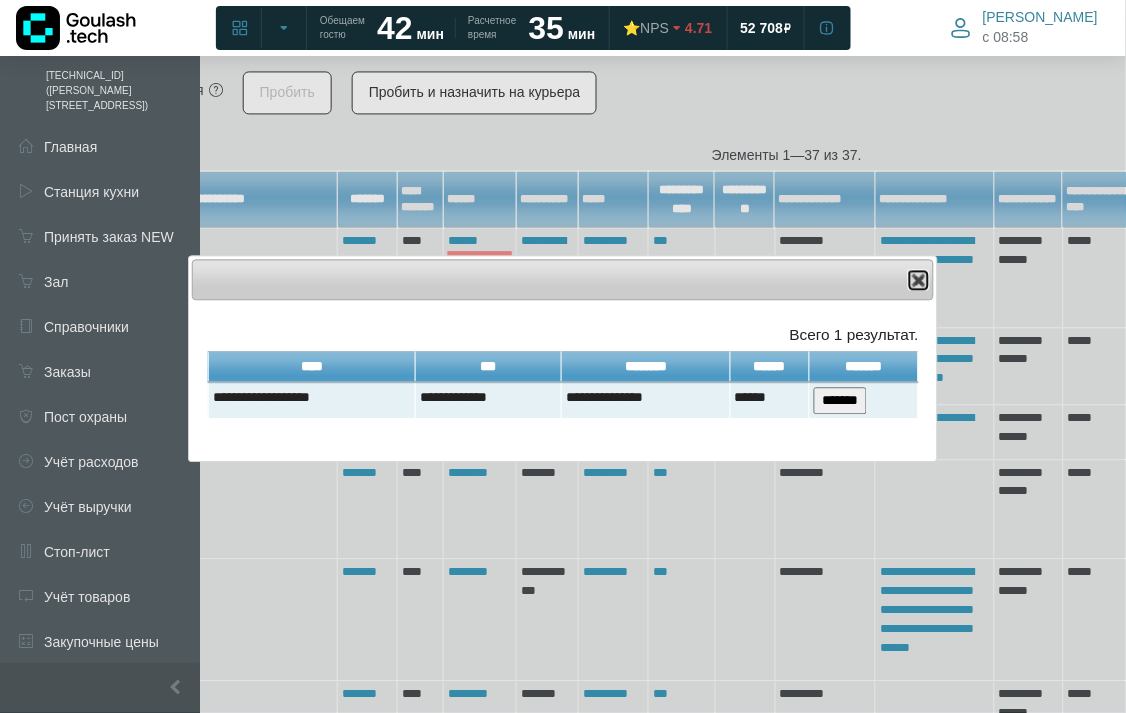 click at bounding box center [919, 280] 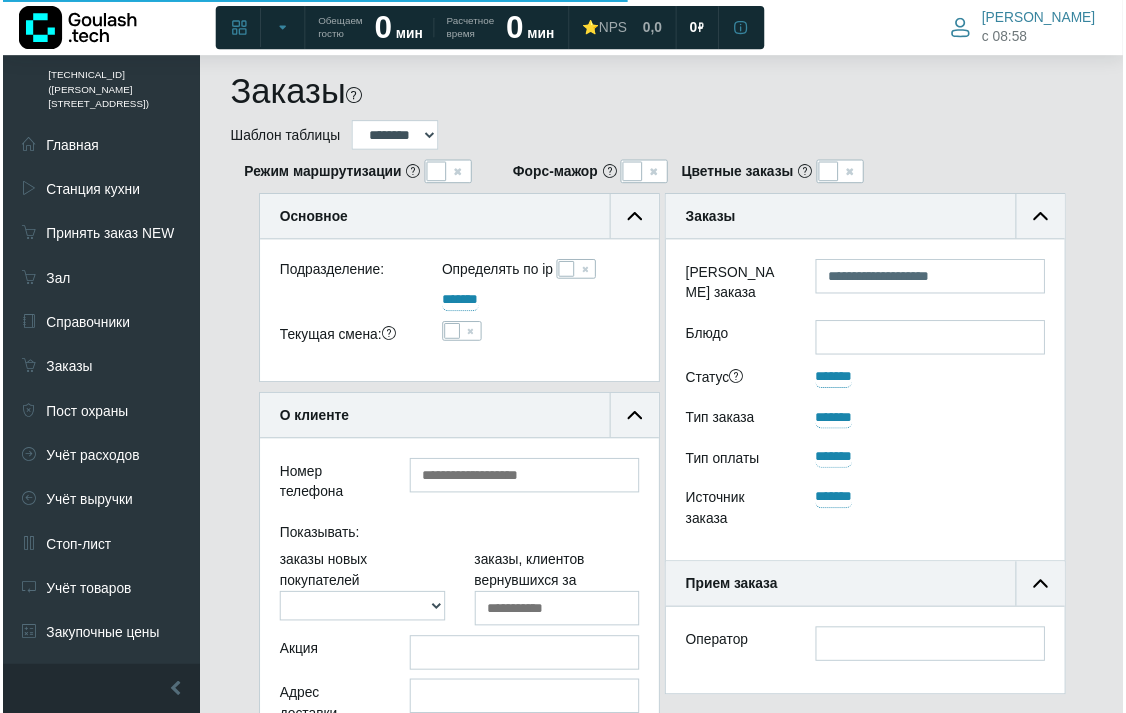 scroll, scrollTop: 888, scrollLeft: 233, axis: both 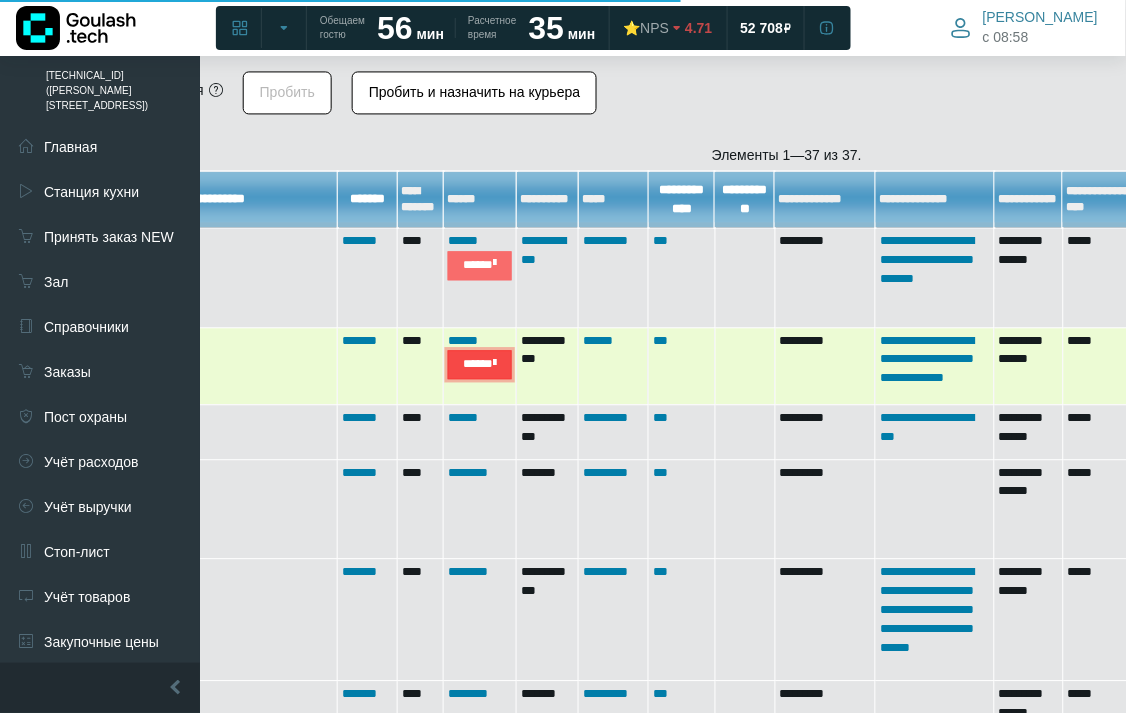 click on "*****" at bounding box center [480, 364] 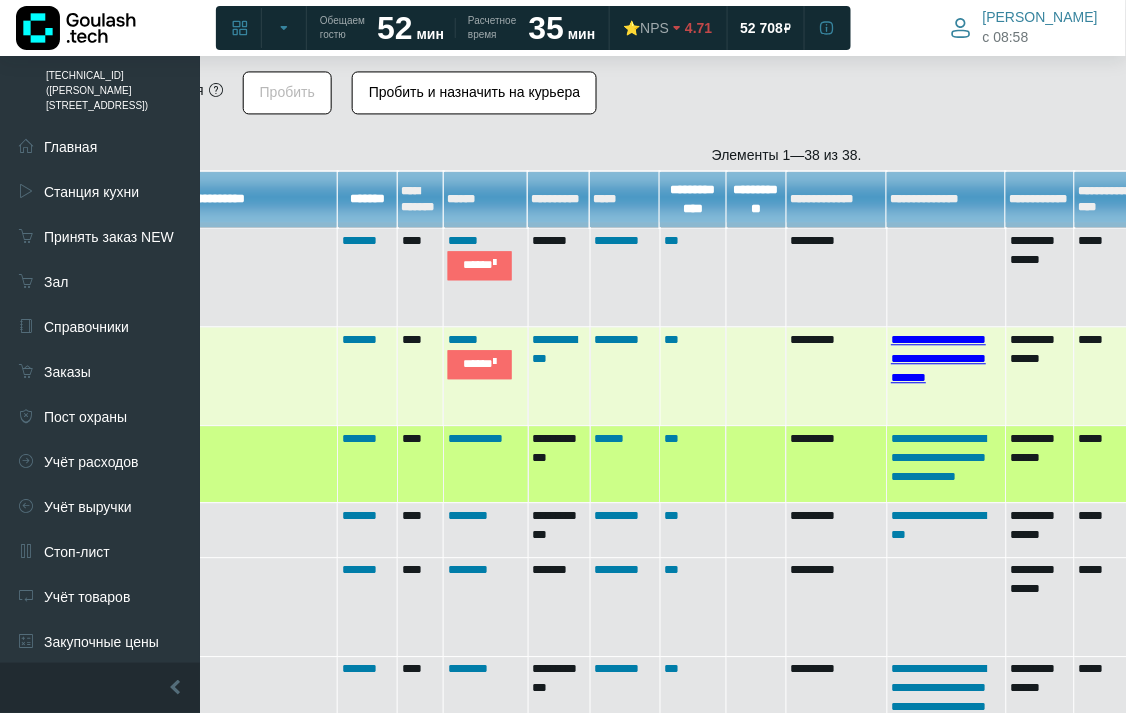 click on "**********" at bounding box center (938, 358) 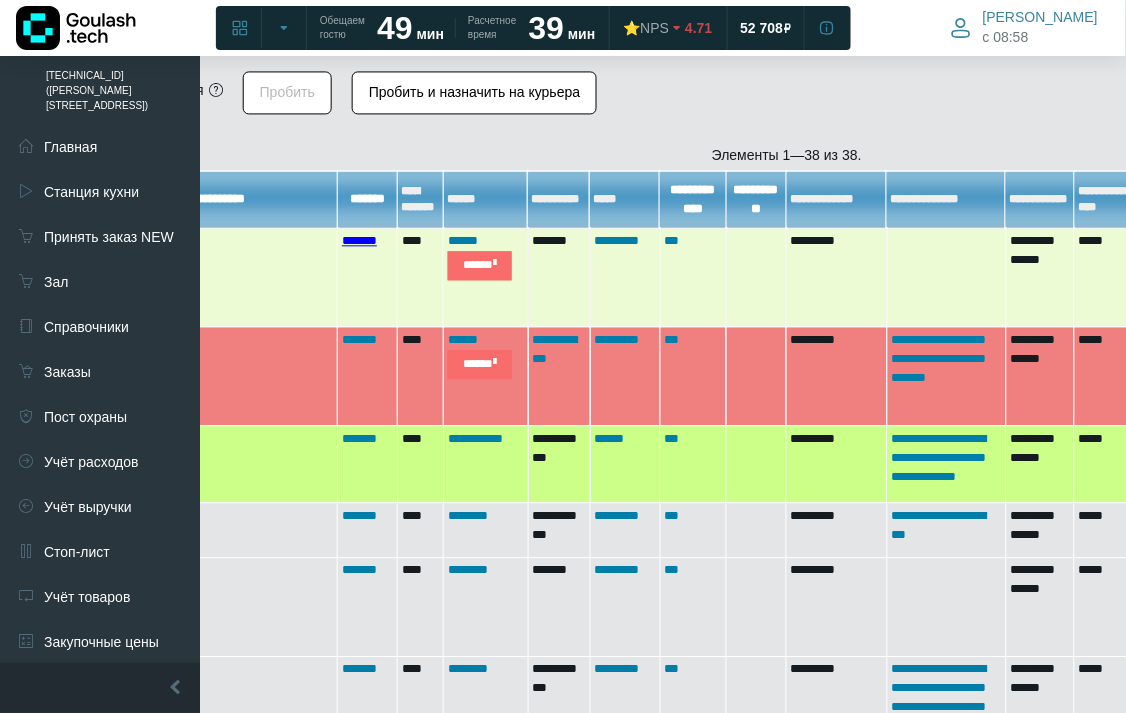 click on "*******" at bounding box center [359, 240] 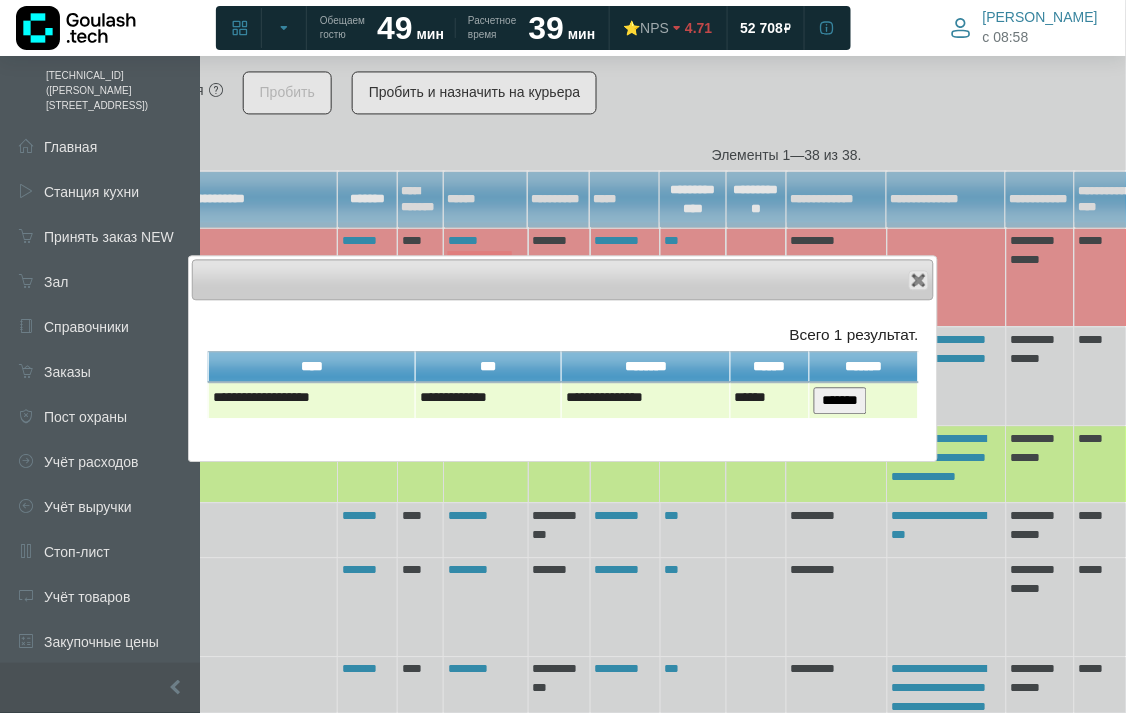 click on "*******" at bounding box center [840, 400] 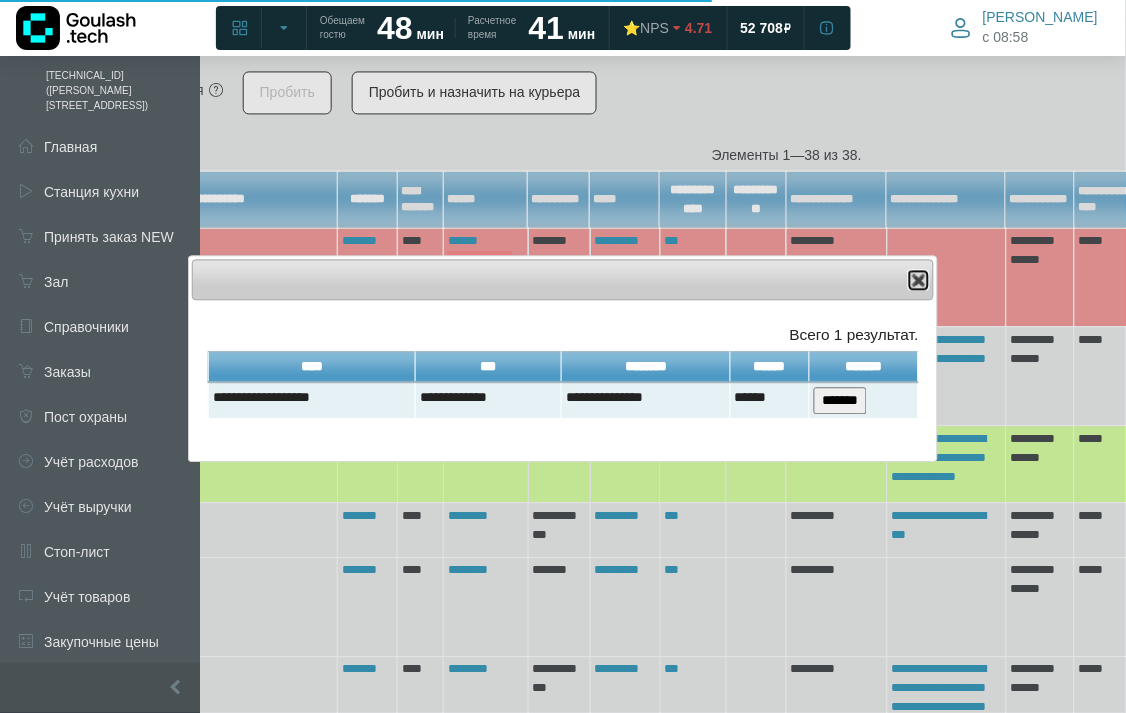 click at bounding box center [919, 280] 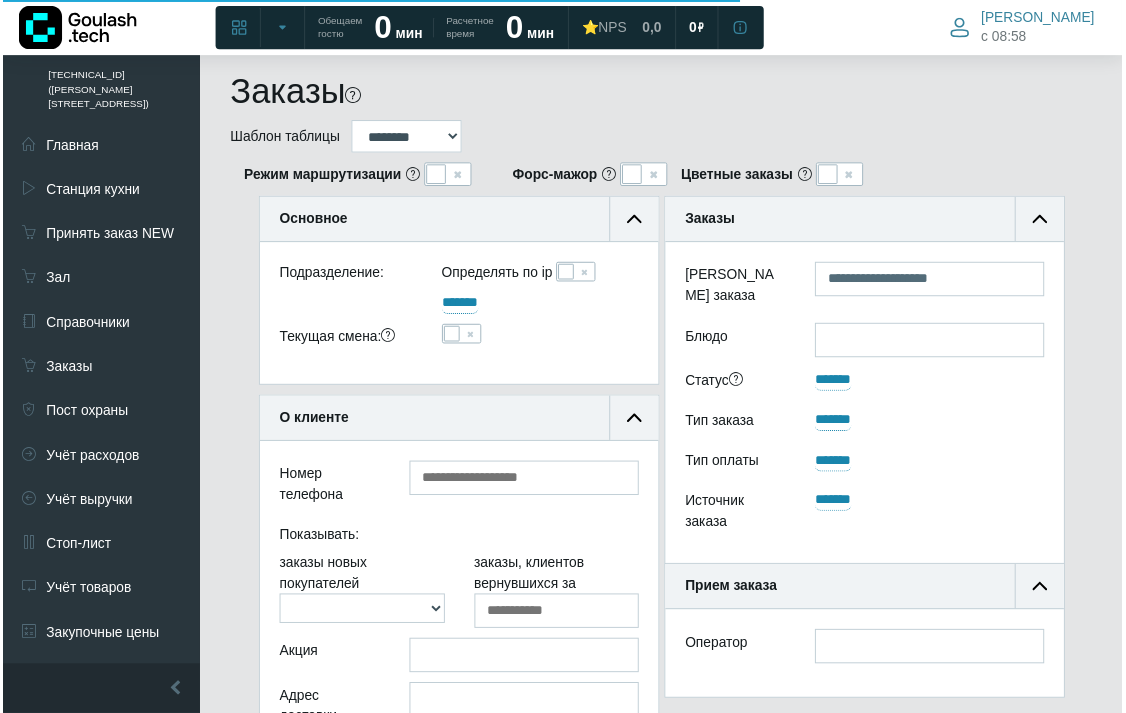 scroll, scrollTop: 888, scrollLeft: 233, axis: both 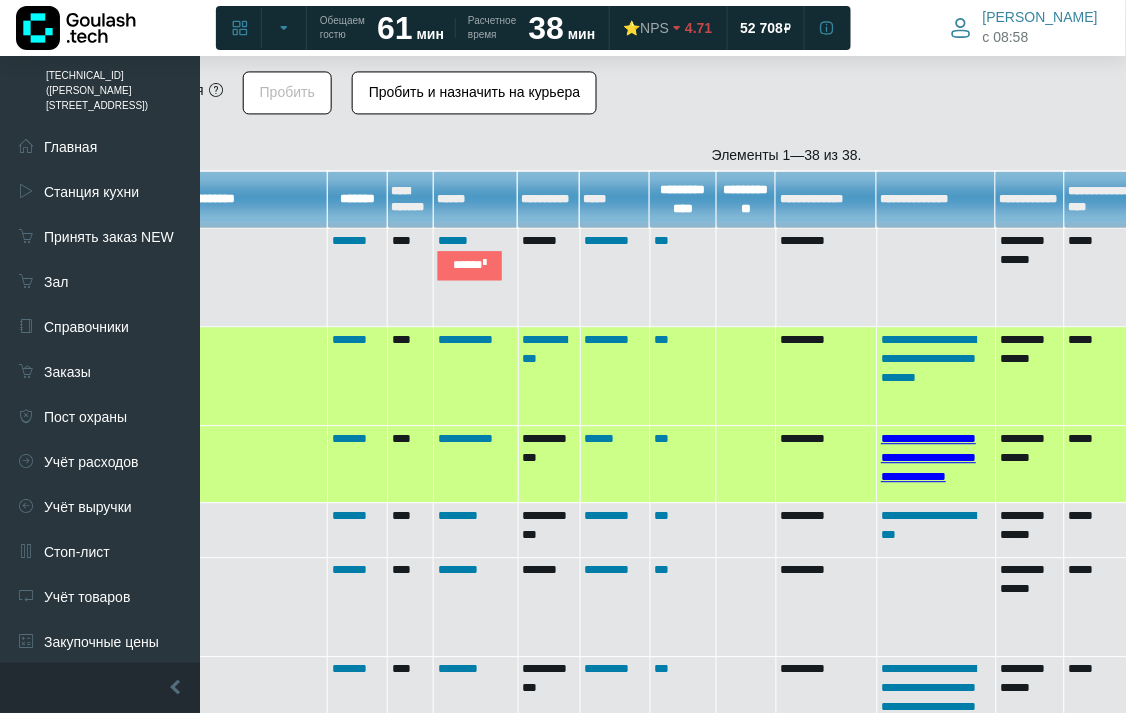 click on "**********" at bounding box center [928, 457] 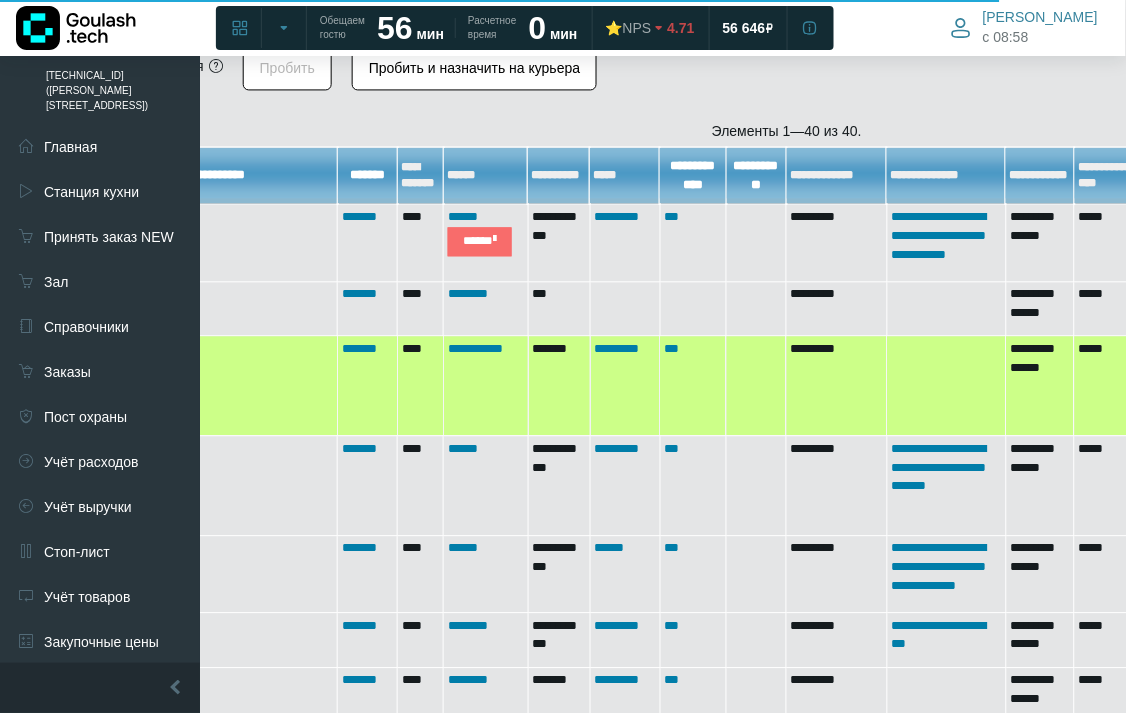 scroll, scrollTop: 888, scrollLeft: 233, axis: both 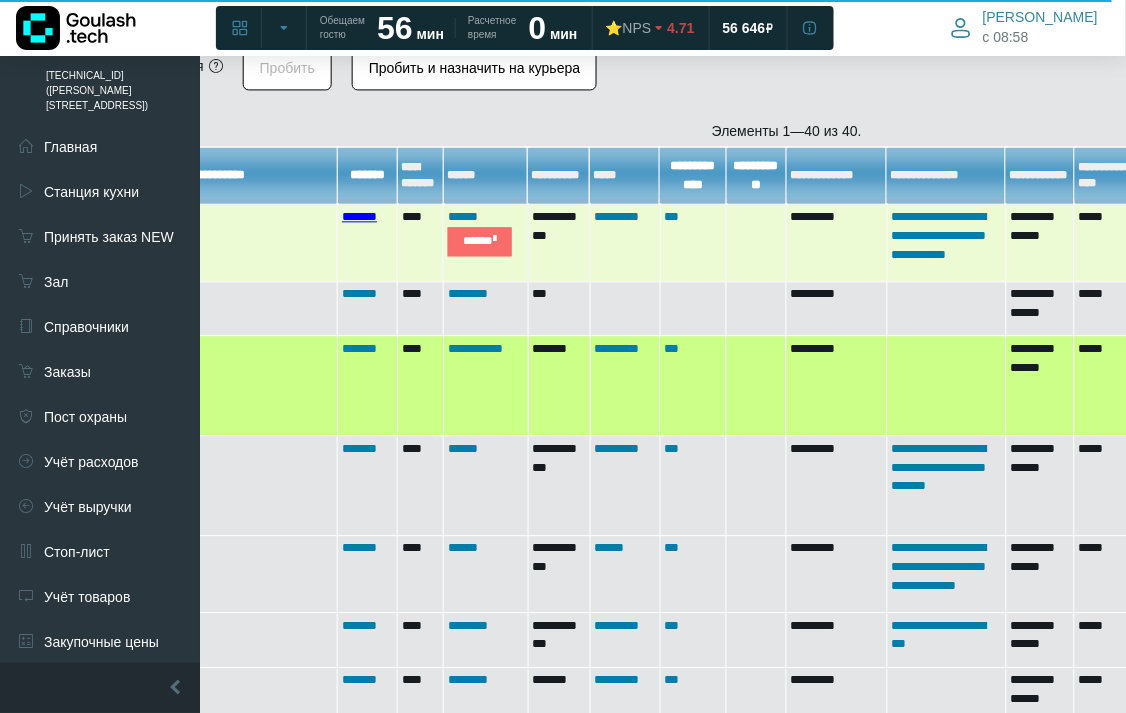 click on "*******" at bounding box center [359, 216] 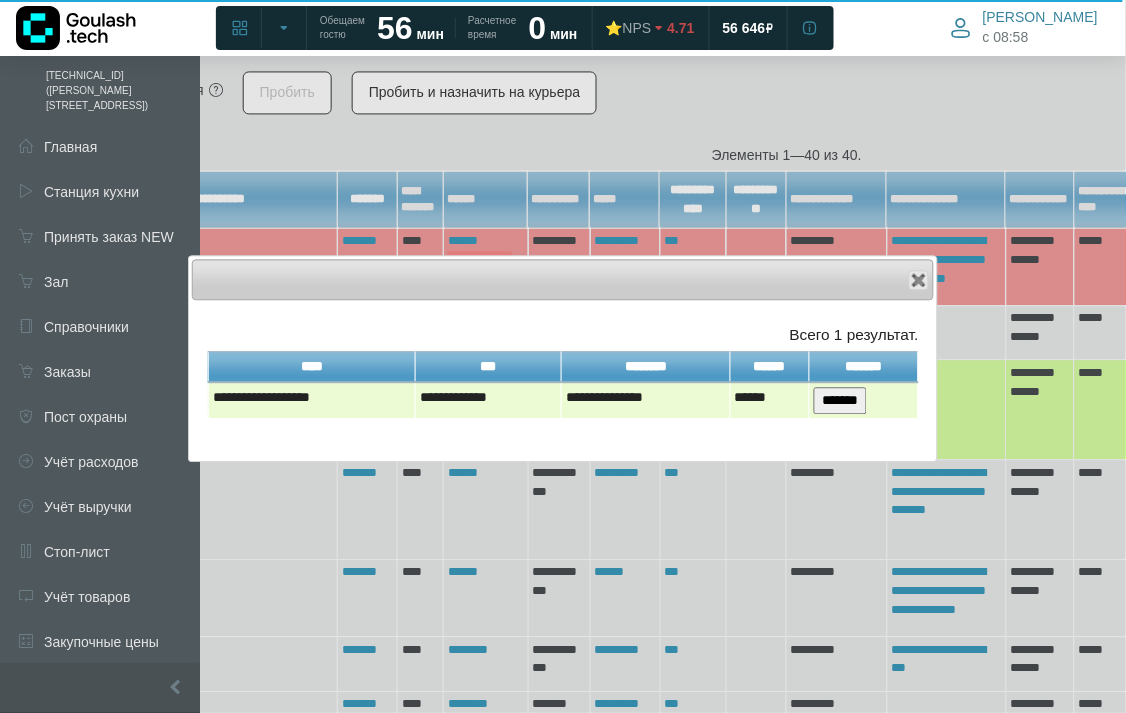 click on "*******" at bounding box center (840, 400) 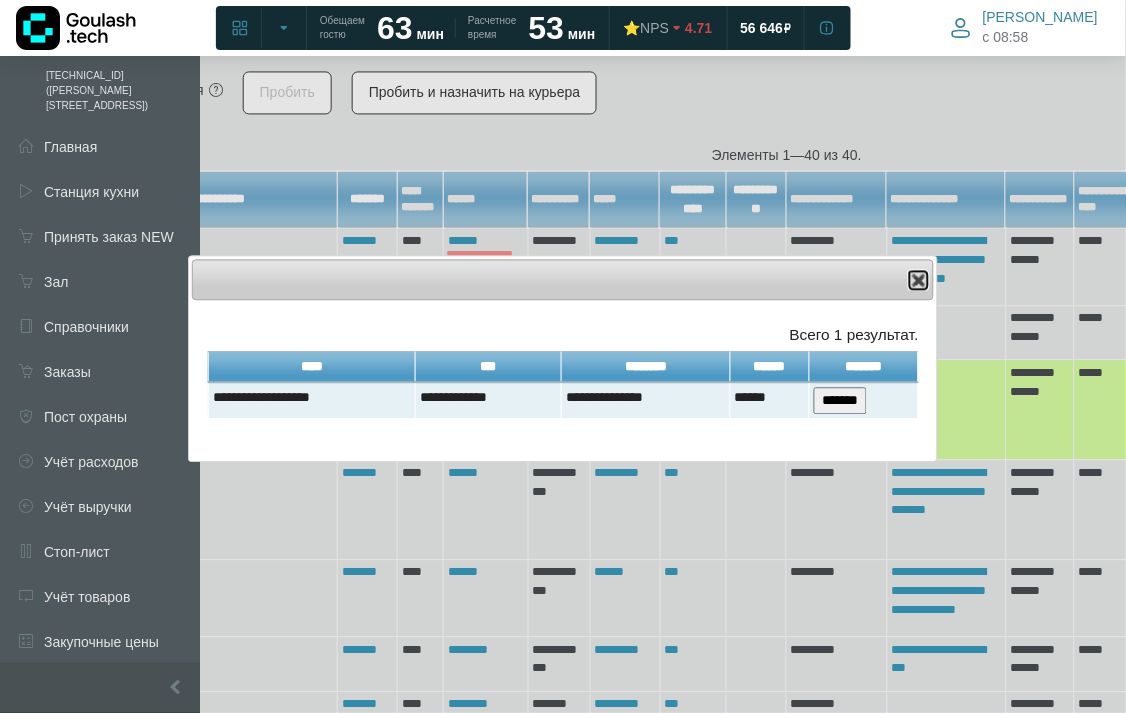 click on "Close" at bounding box center [919, 280] 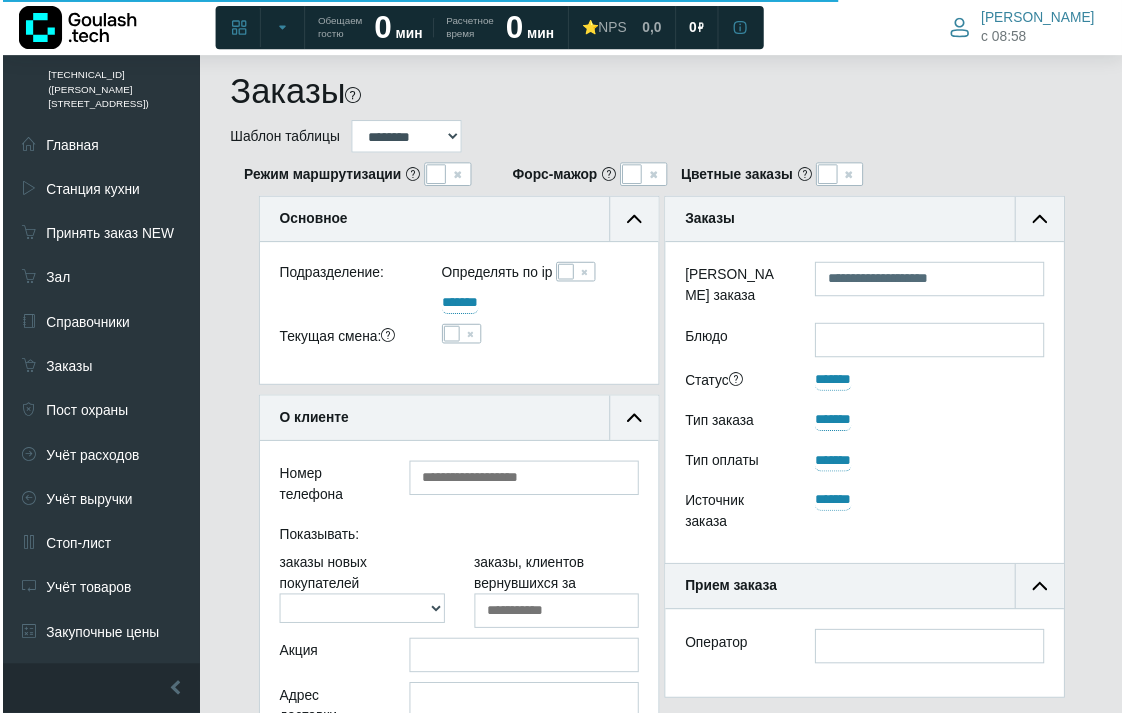 scroll, scrollTop: 888, scrollLeft: 233, axis: both 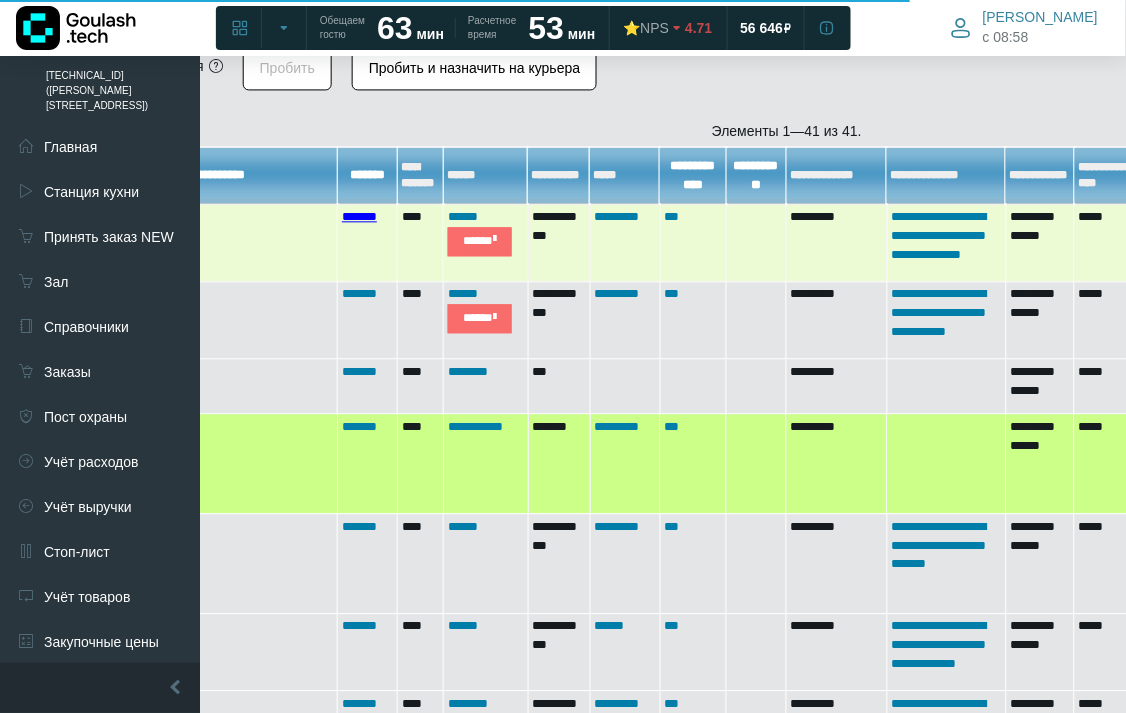 click on "*******" at bounding box center [359, 216] 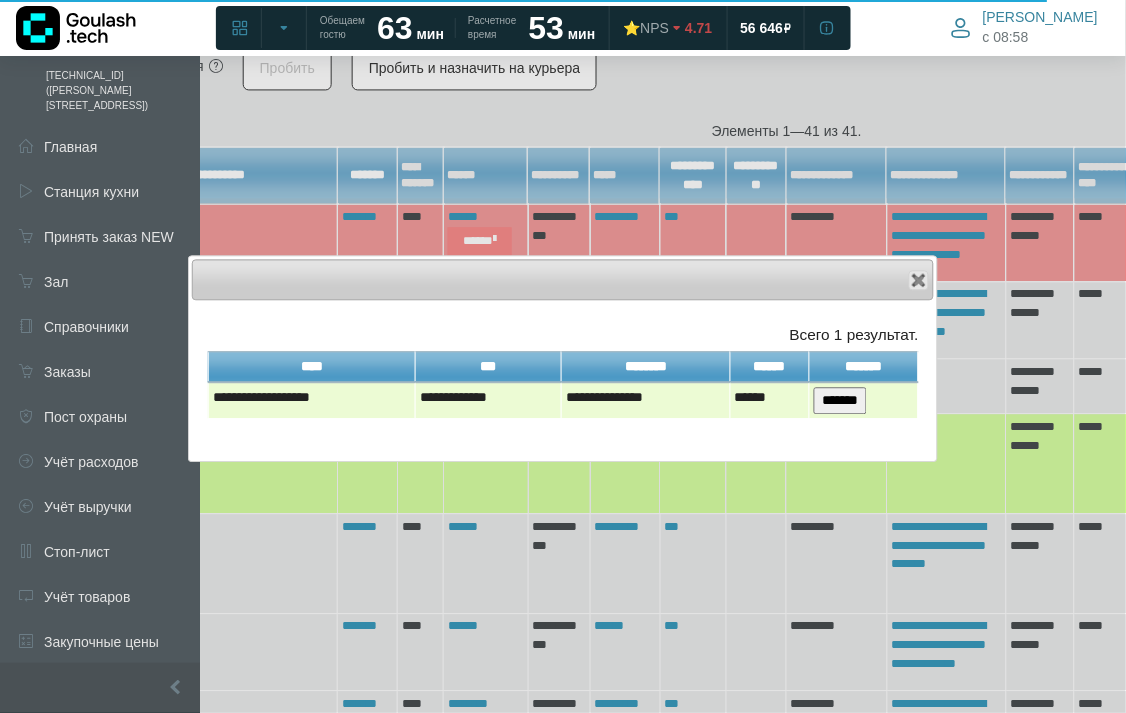 click on "*******" at bounding box center (840, 400) 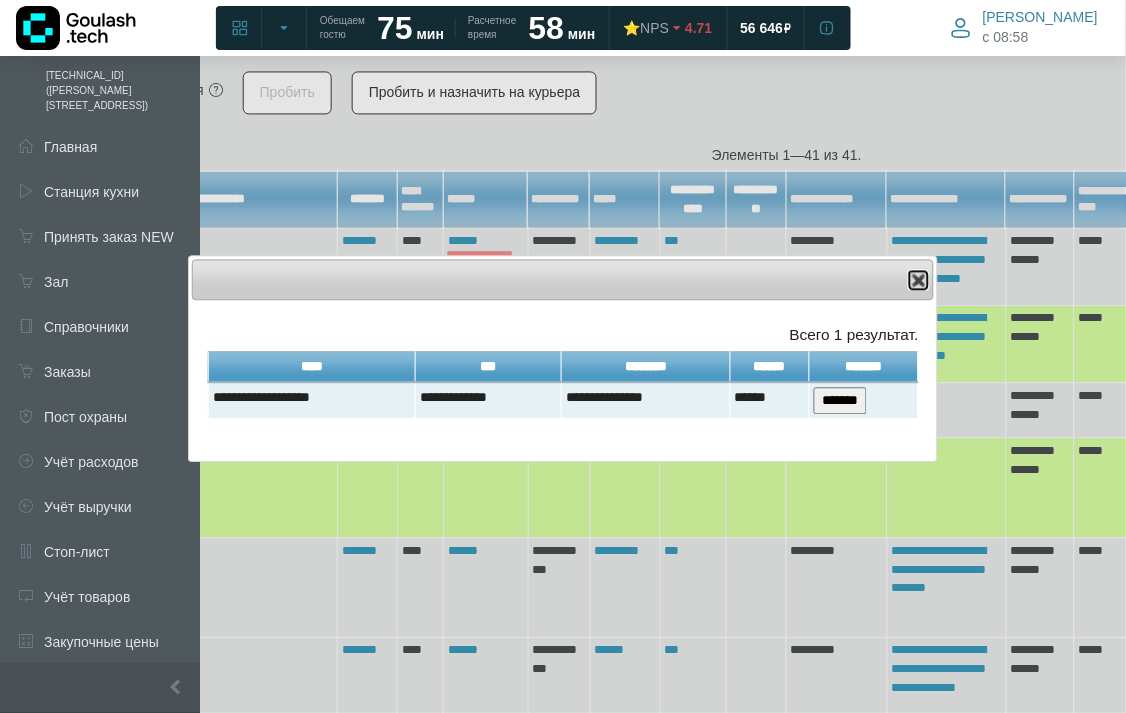 click at bounding box center [919, 280] 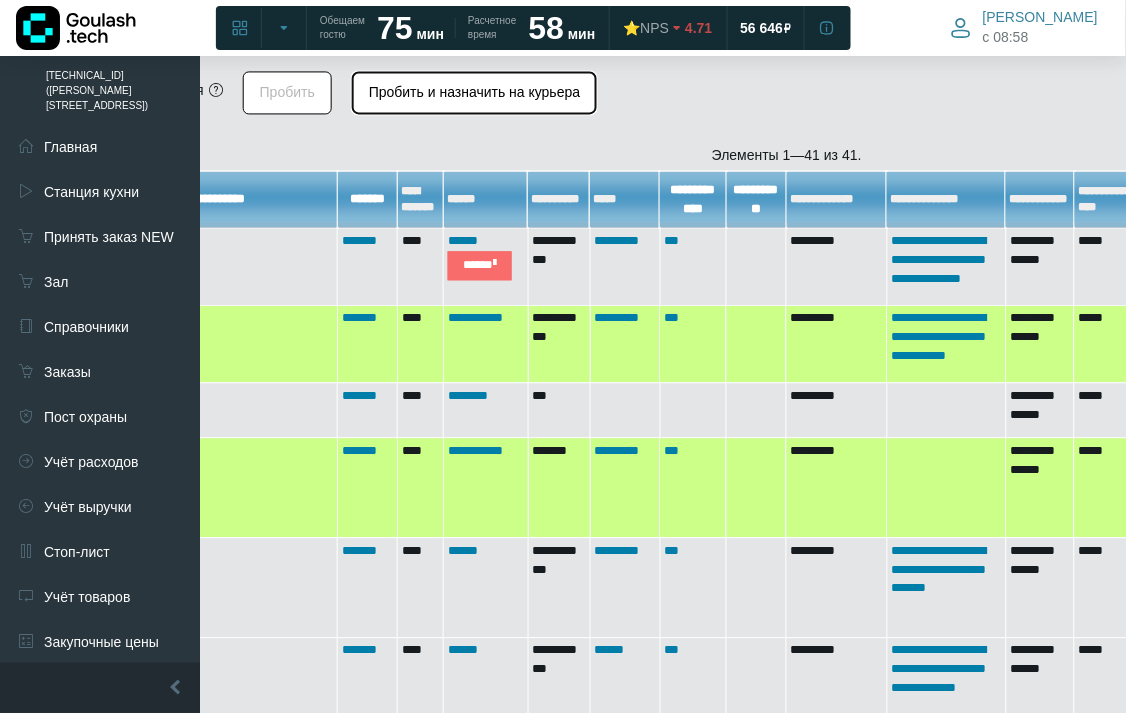 click on "Пробить и назначить на курьера" at bounding box center (474, 92) 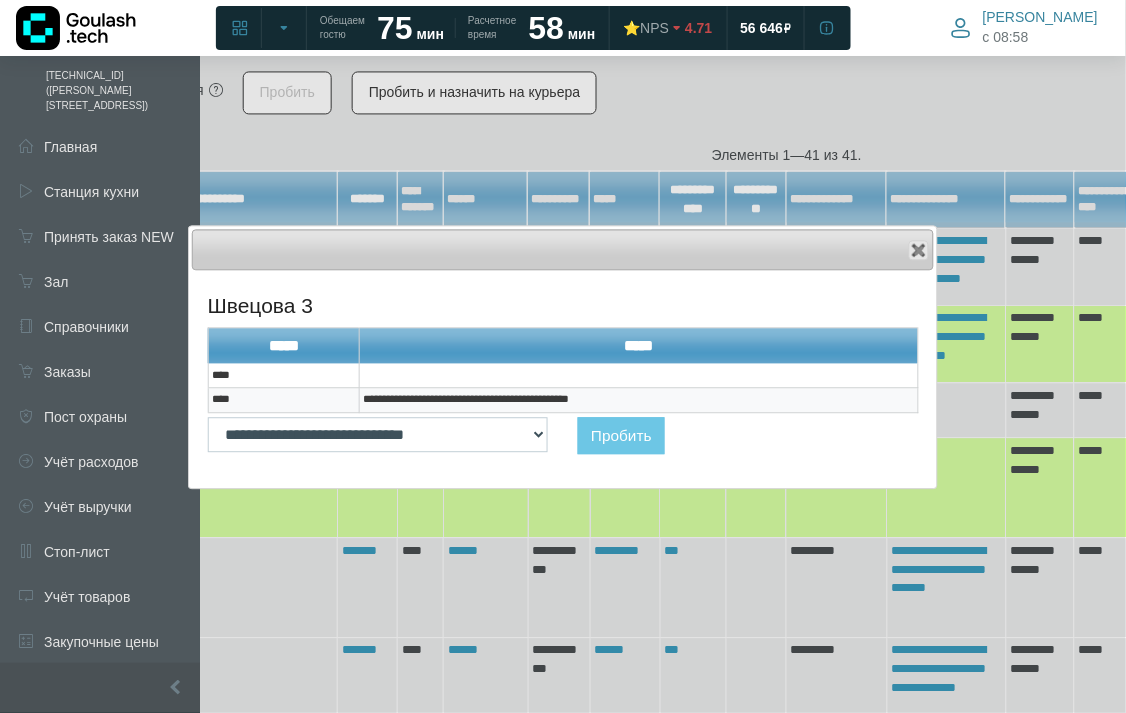click on "**********" at bounding box center [639, 400] 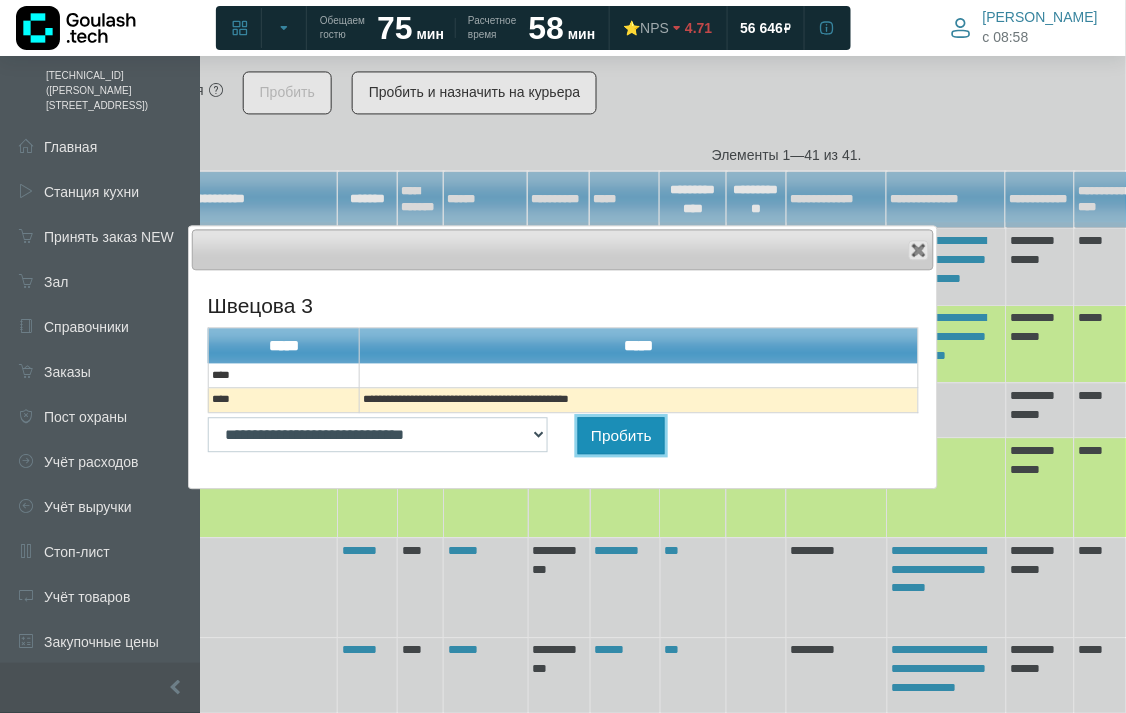 click on "Пробить" at bounding box center [621, 435] 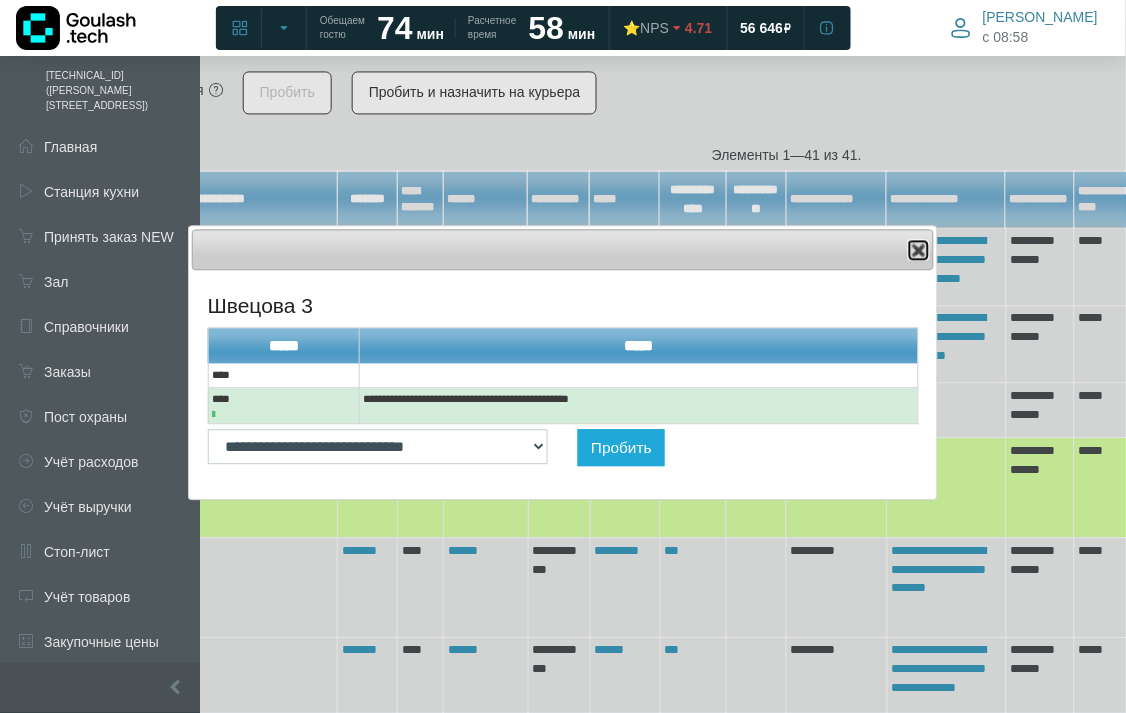 click at bounding box center (919, 250) 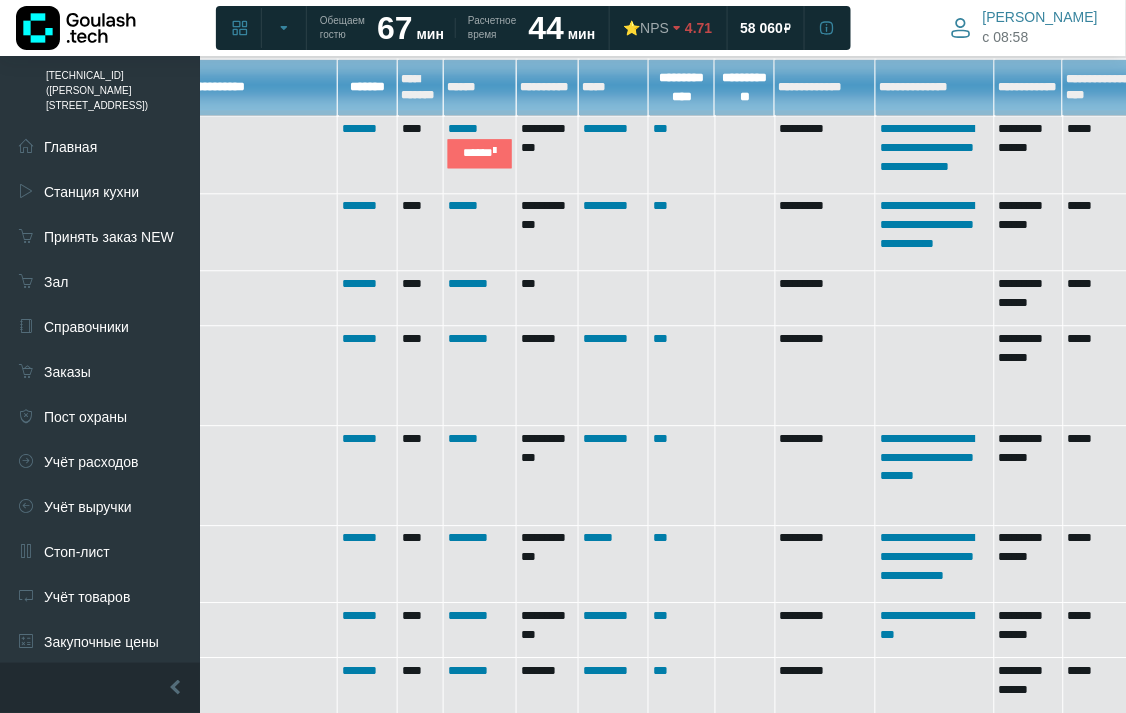 scroll, scrollTop: 666, scrollLeft: 233, axis: both 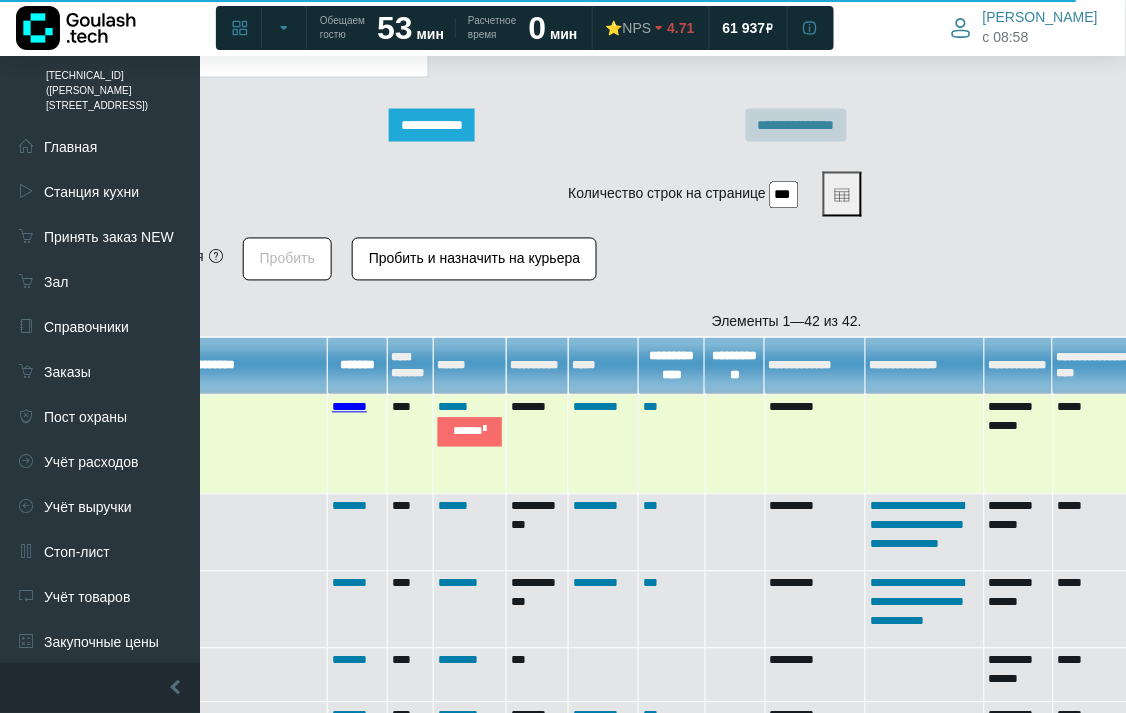 click on "*******" at bounding box center [349, 407] 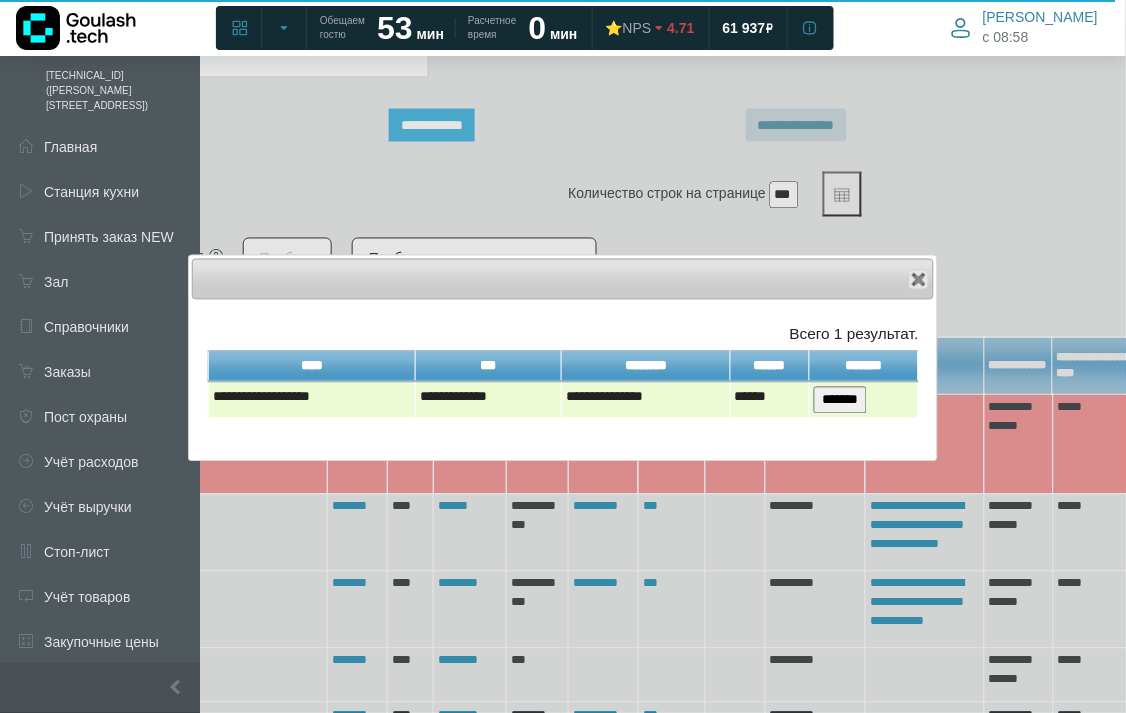 click on "*******" at bounding box center (840, 400) 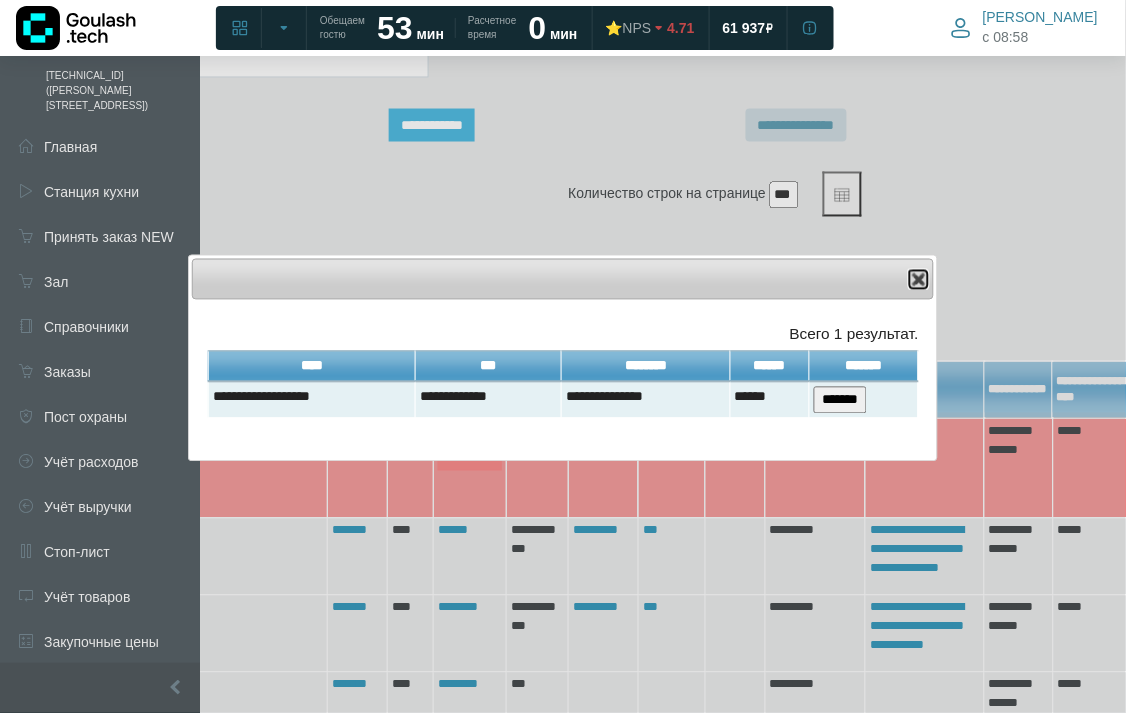 click at bounding box center (919, 280) 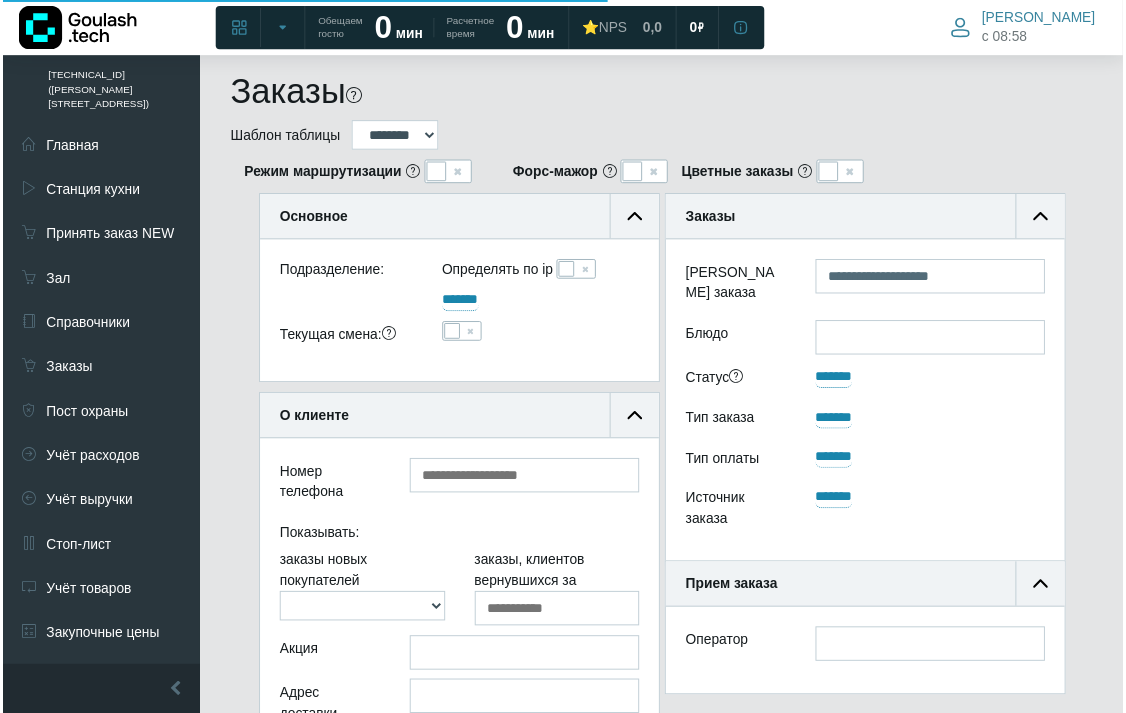 scroll, scrollTop: 1284, scrollLeft: 233, axis: both 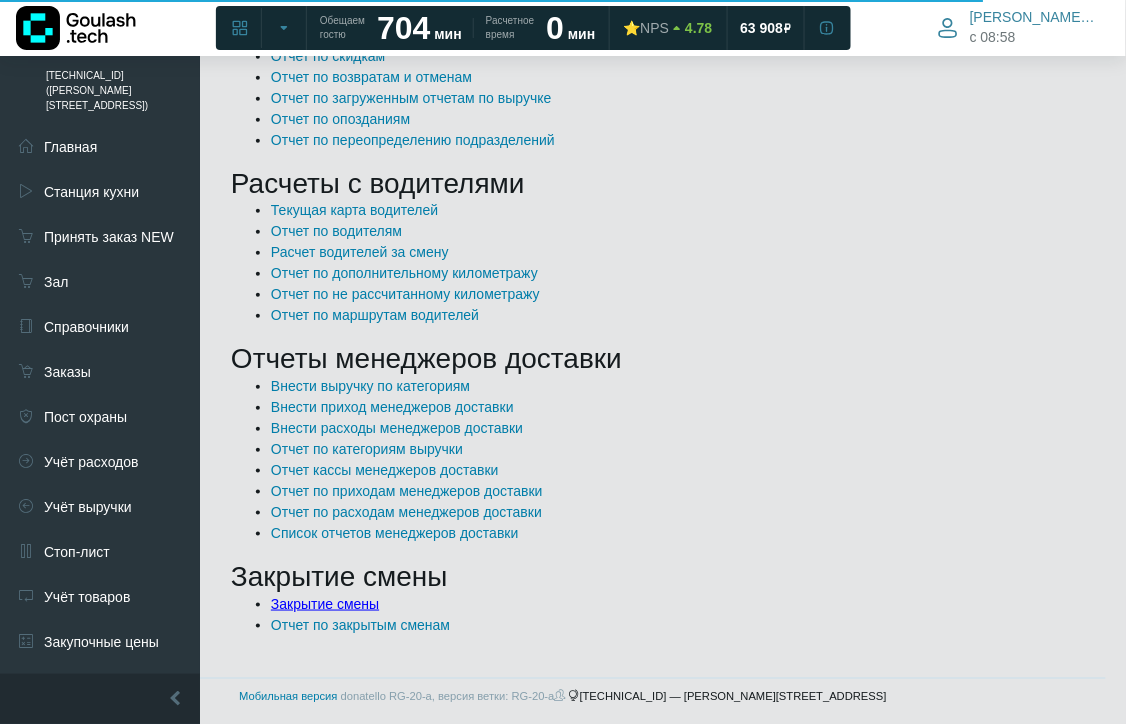 click on "Закрытие смены" at bounding box center (325, 604) 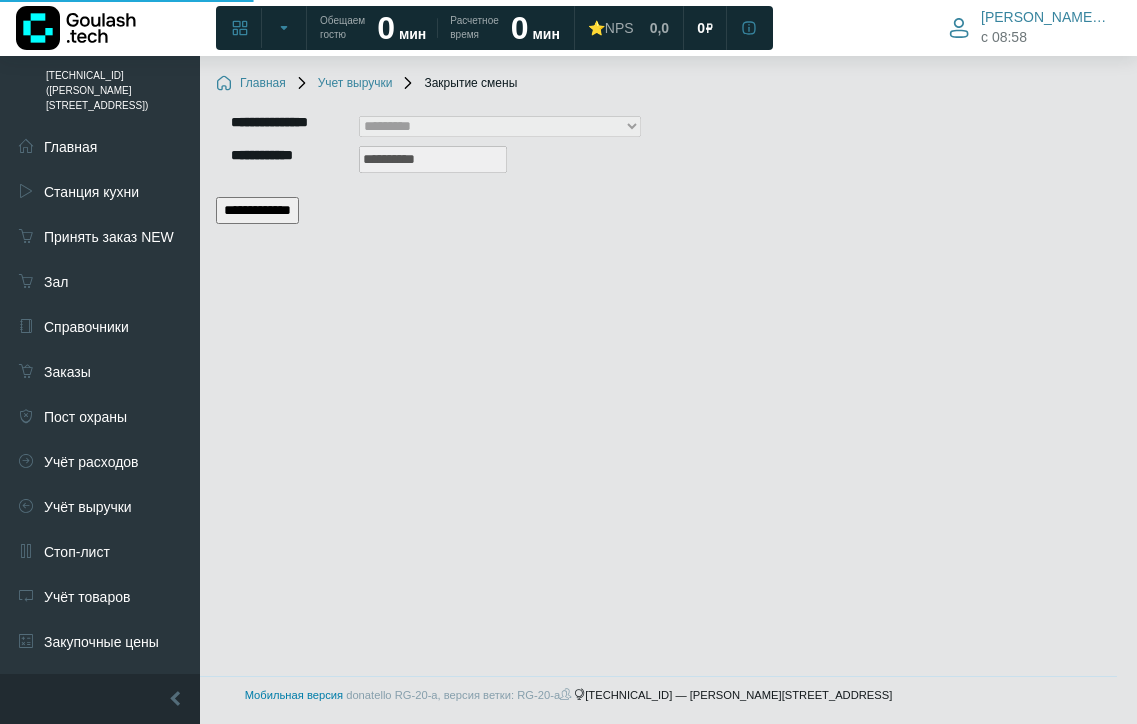 scroll, scrollTop: 0, scrollLeft: 0, axis: both 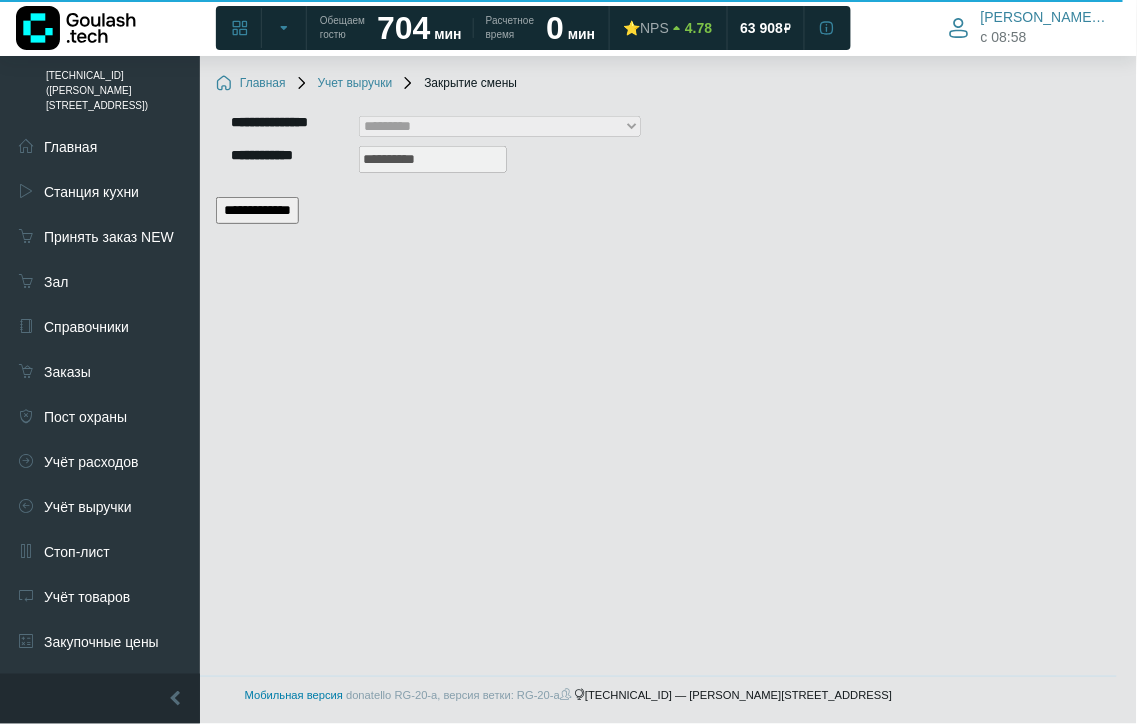 click on "**********" 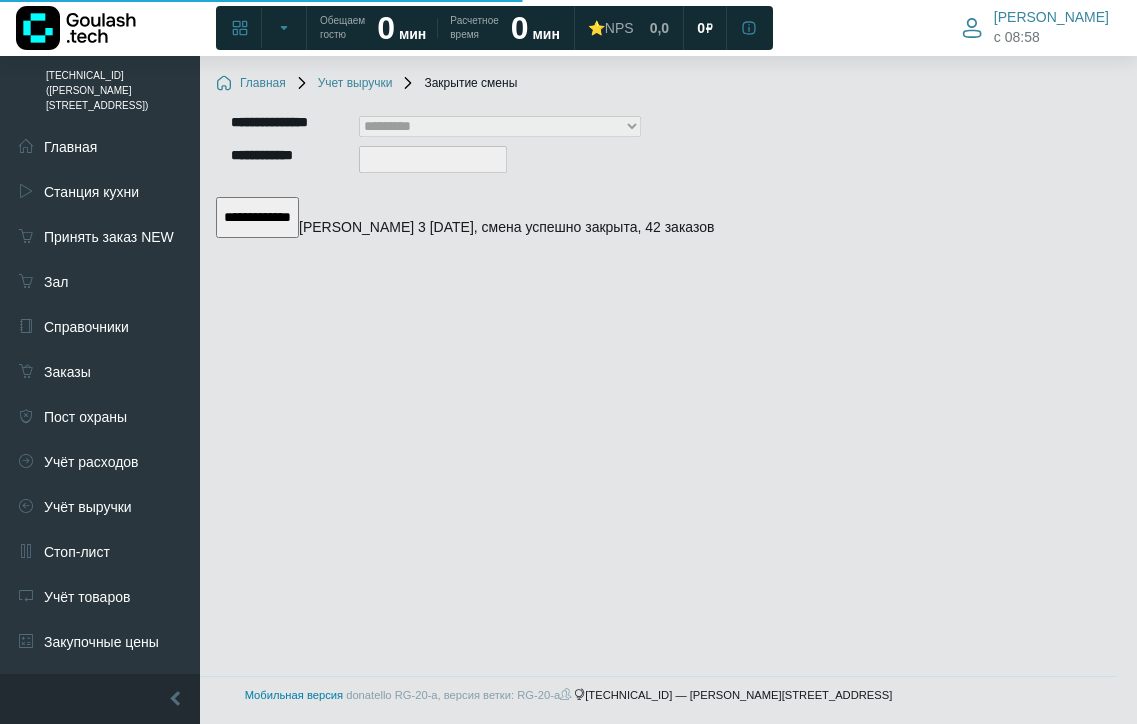 scroll, scrollTop: 0, scrollLeft: 0, axis: both 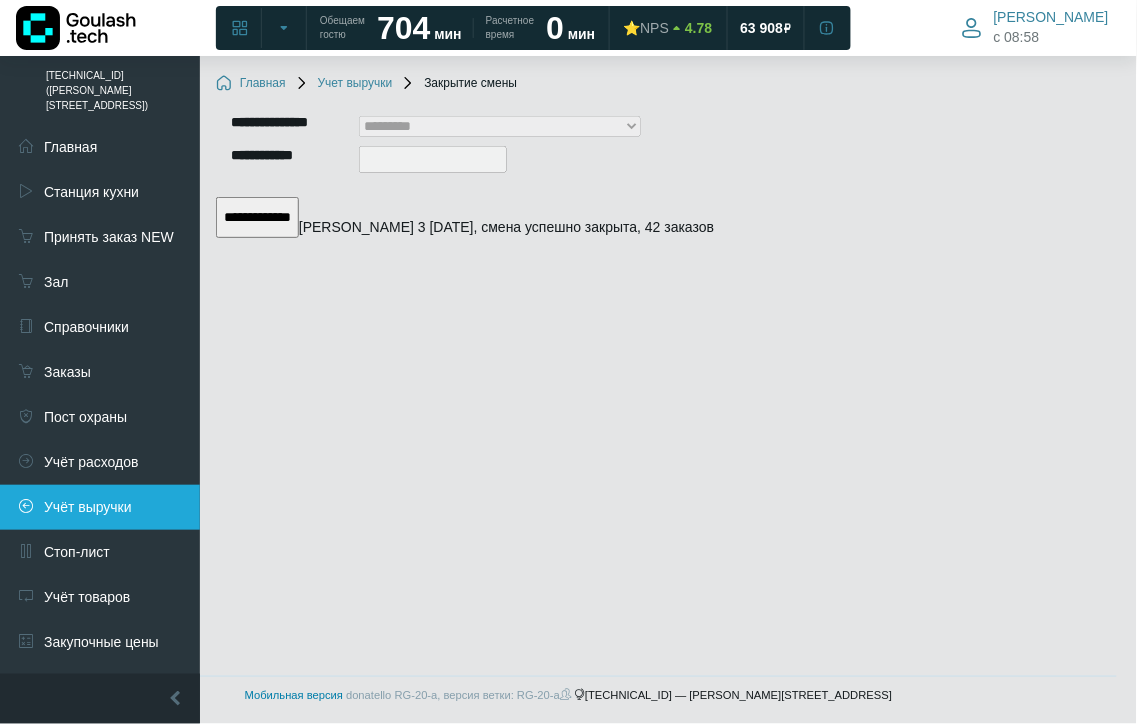 click on "Учёт выручки" at bounding box center (100, 507) 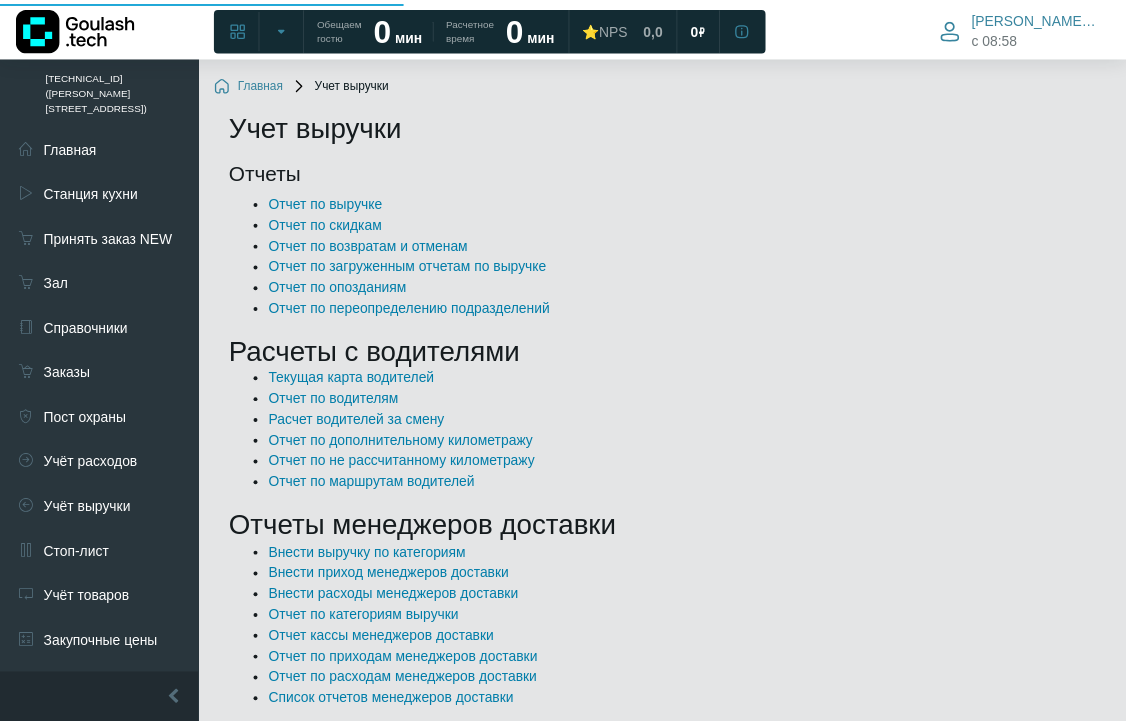 scroll, scrollTop: 0, scrollLeft: 0, axis: both 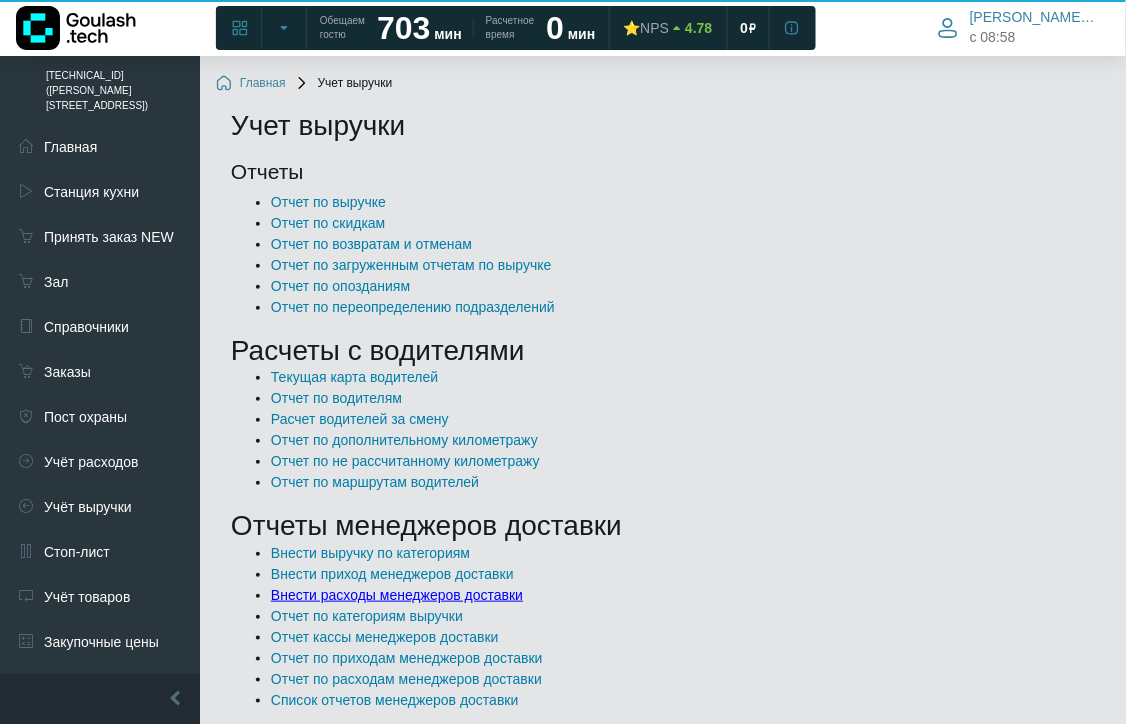 click on "Внести расходы менеджеров доставки" at bounding box center [397, 595] 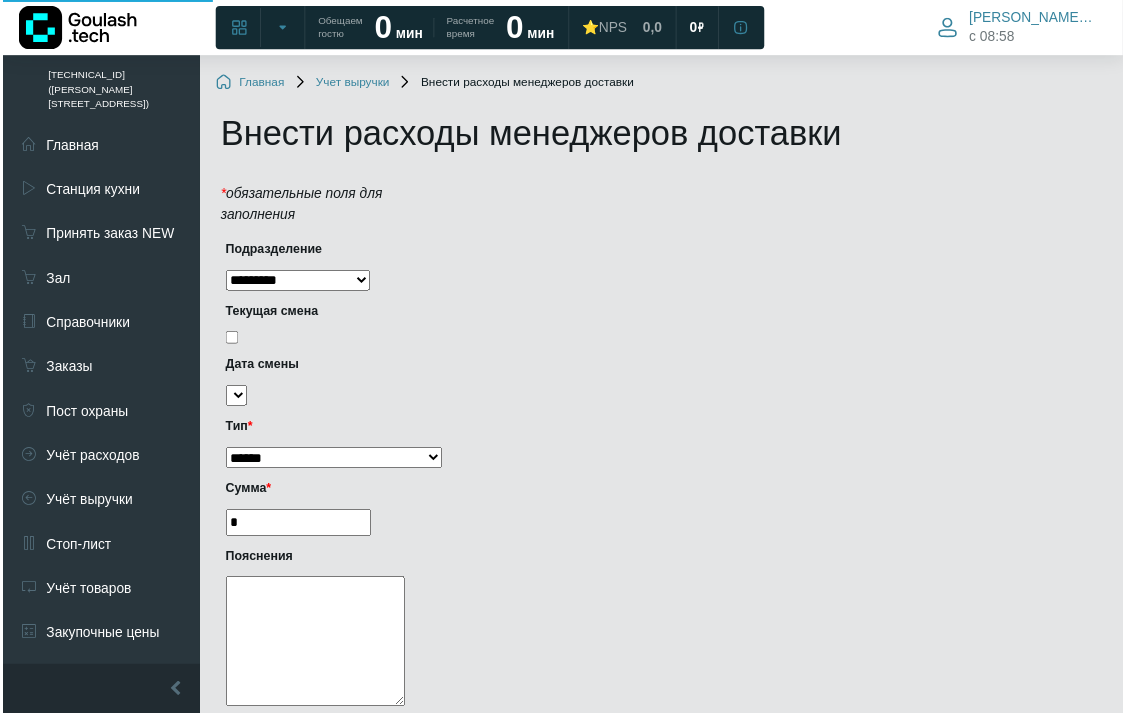 scroll, scrollTop: 0, scrollLeft: 0, axis: both 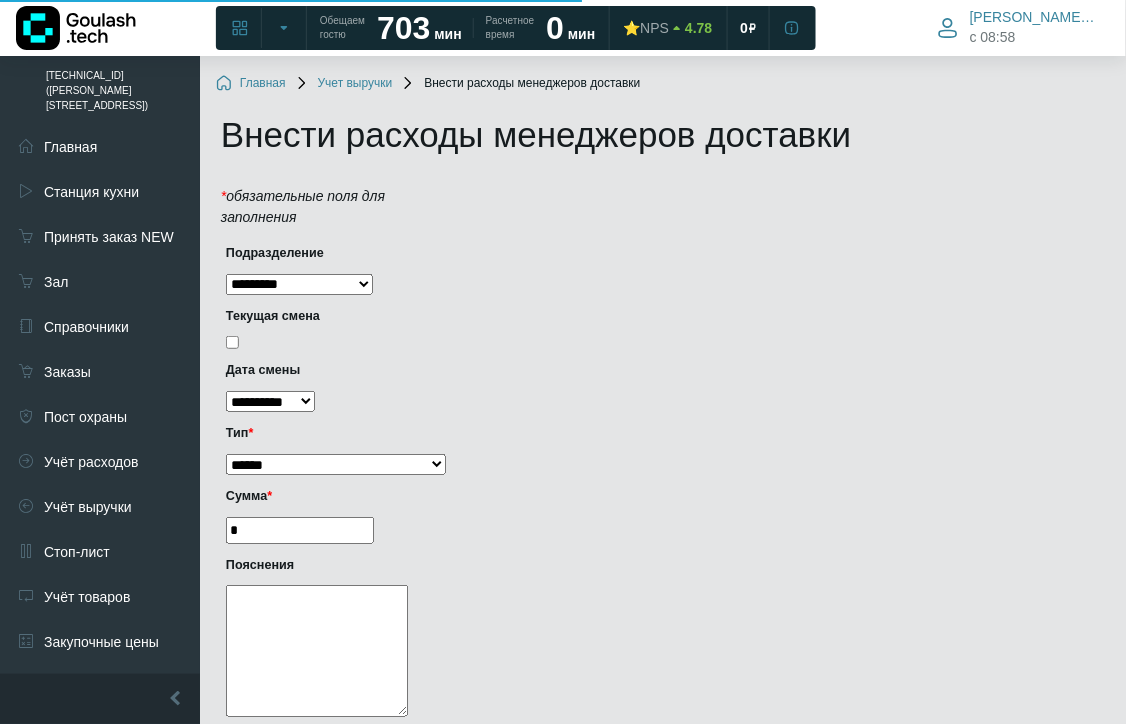 click on "**********" at bounding box center [270, 401] 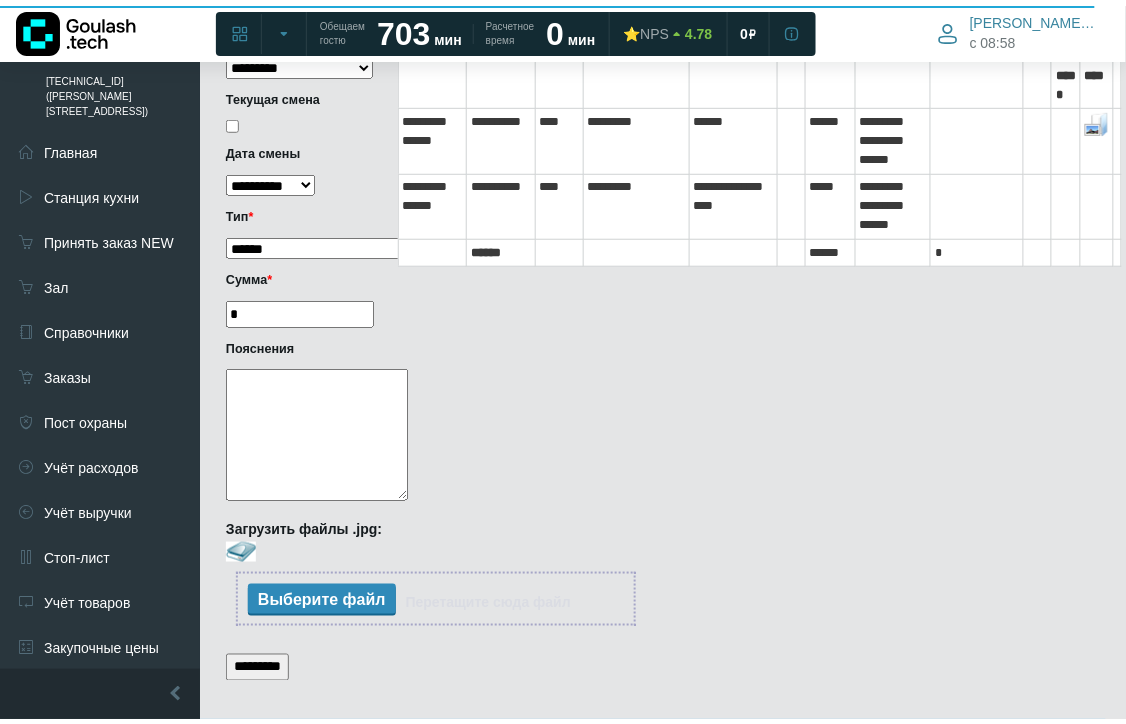 scroll, scrollTop: 0, scrollLeft: 0, axis: both 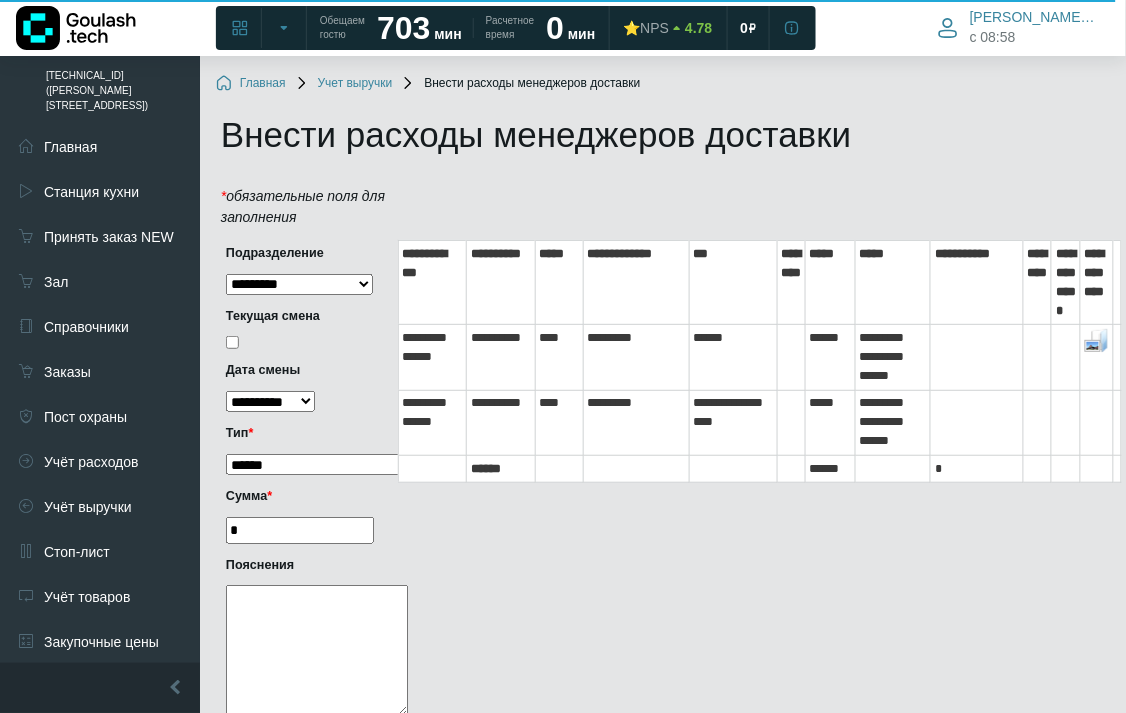 click on "**********" at bounding box center [270, 401] 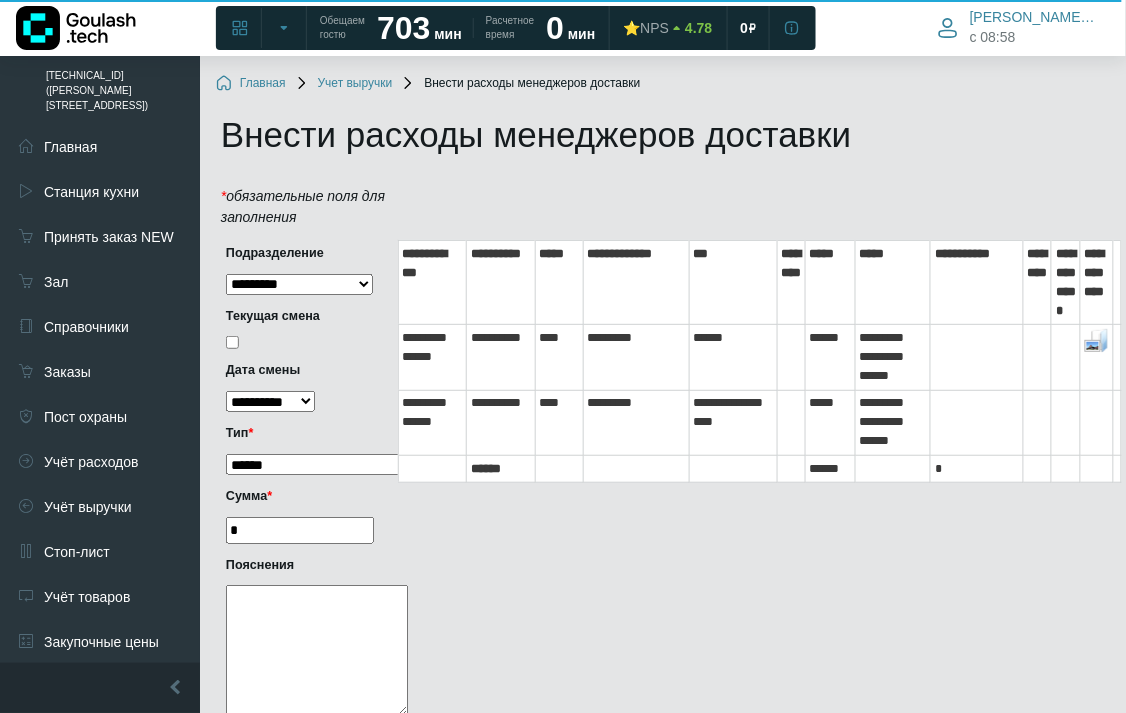 select on "**********" 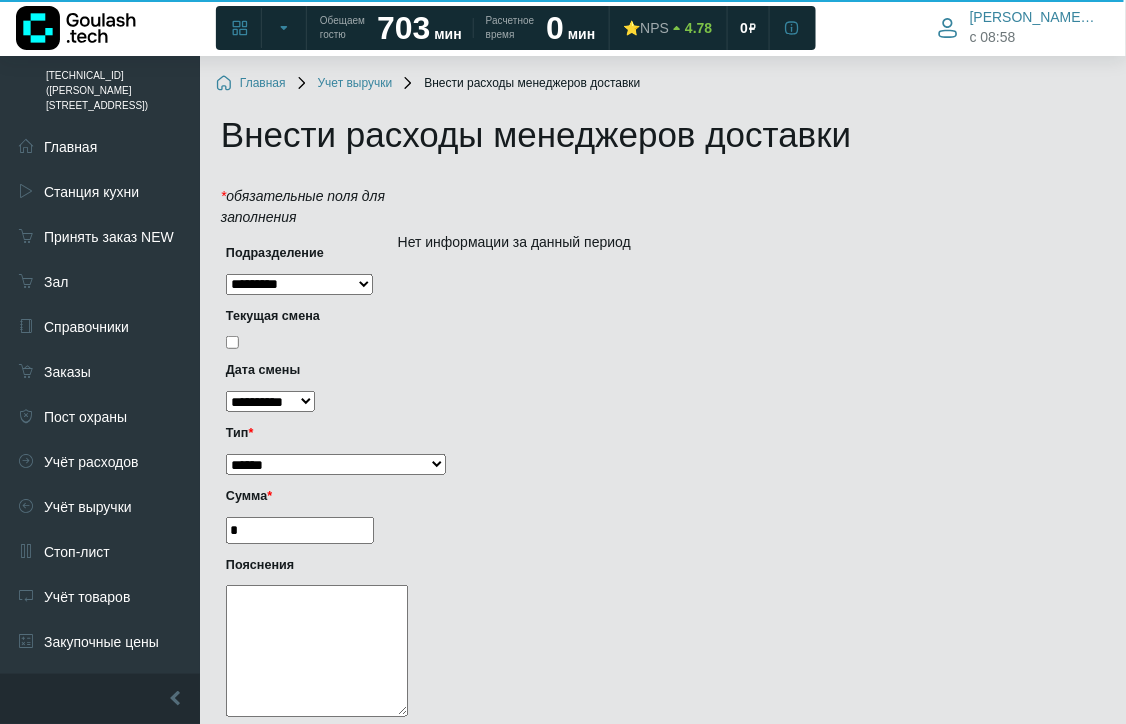 click on "**********" at bounding box center (336, 464) 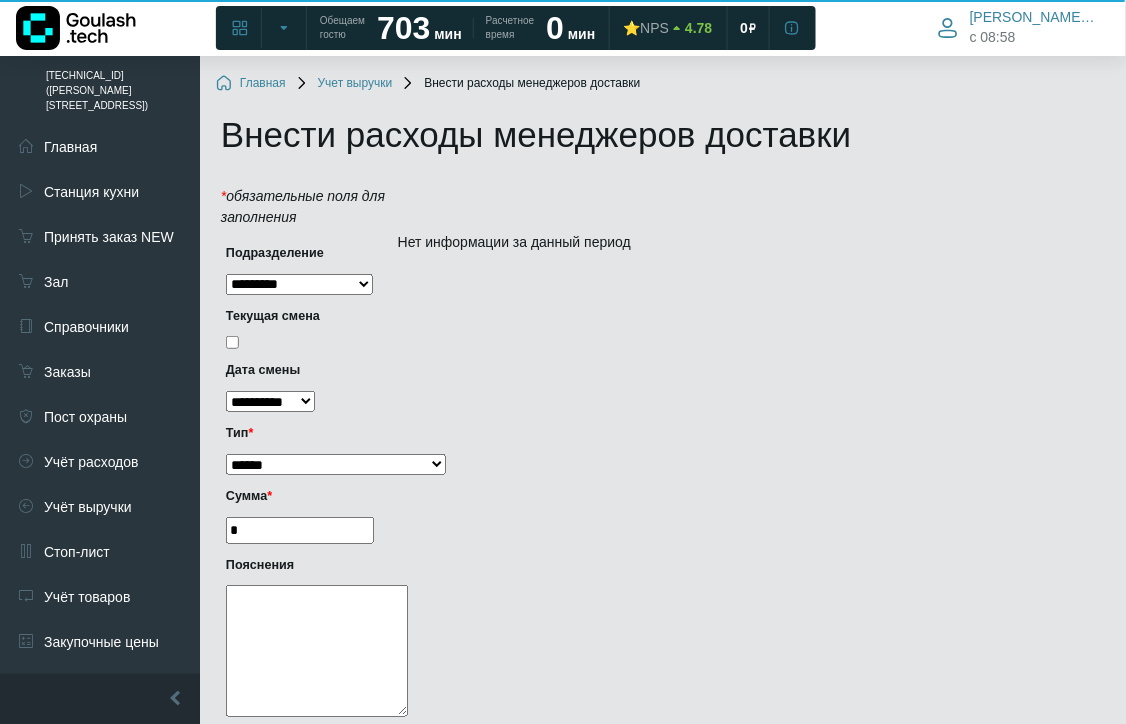 select on "*" 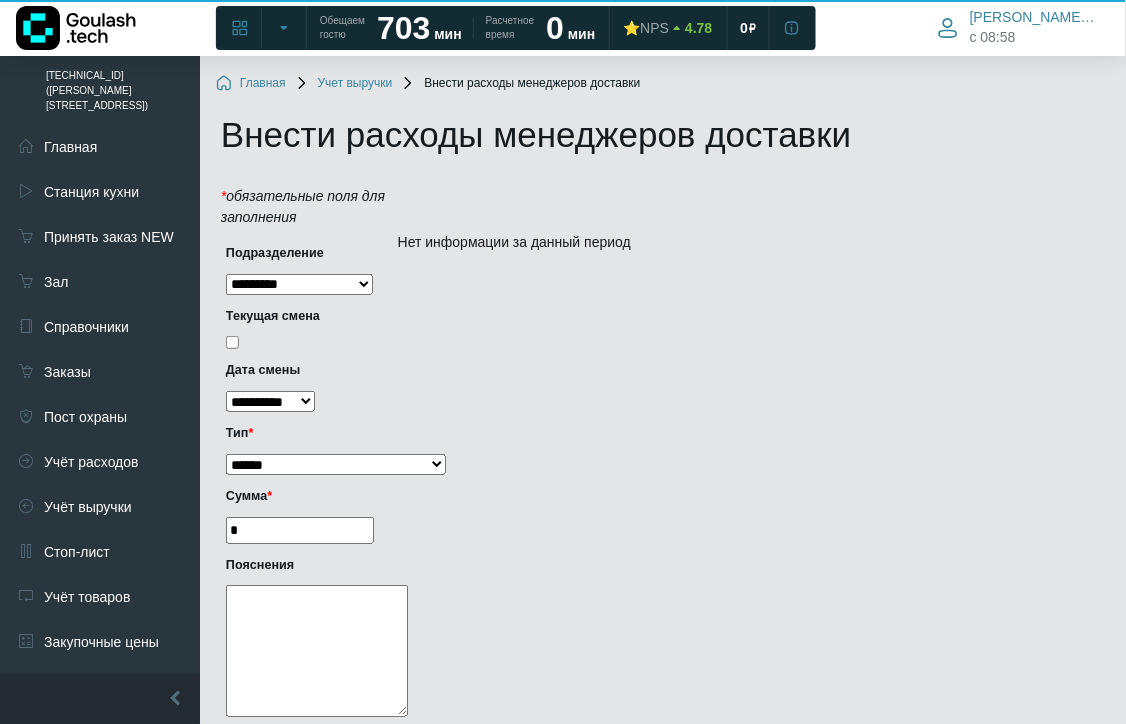 click on "*" at bounding box center [300, 530] 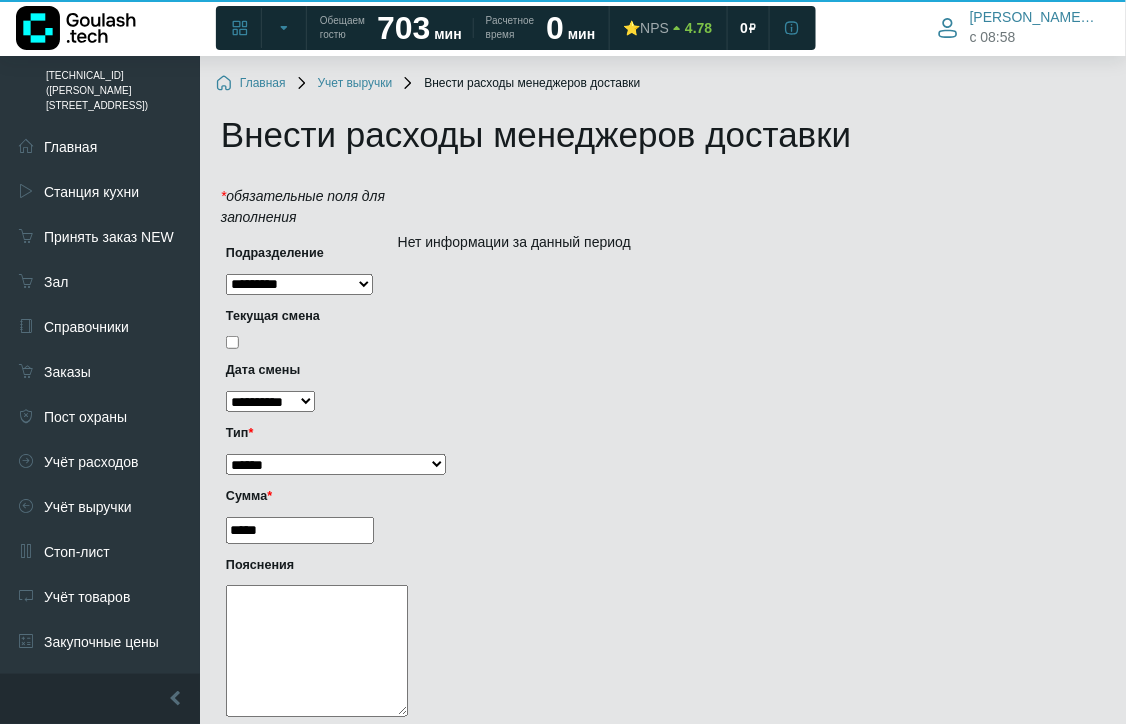 scroll, scrollTop: 253, scrollLeft: 0, axis: vertical 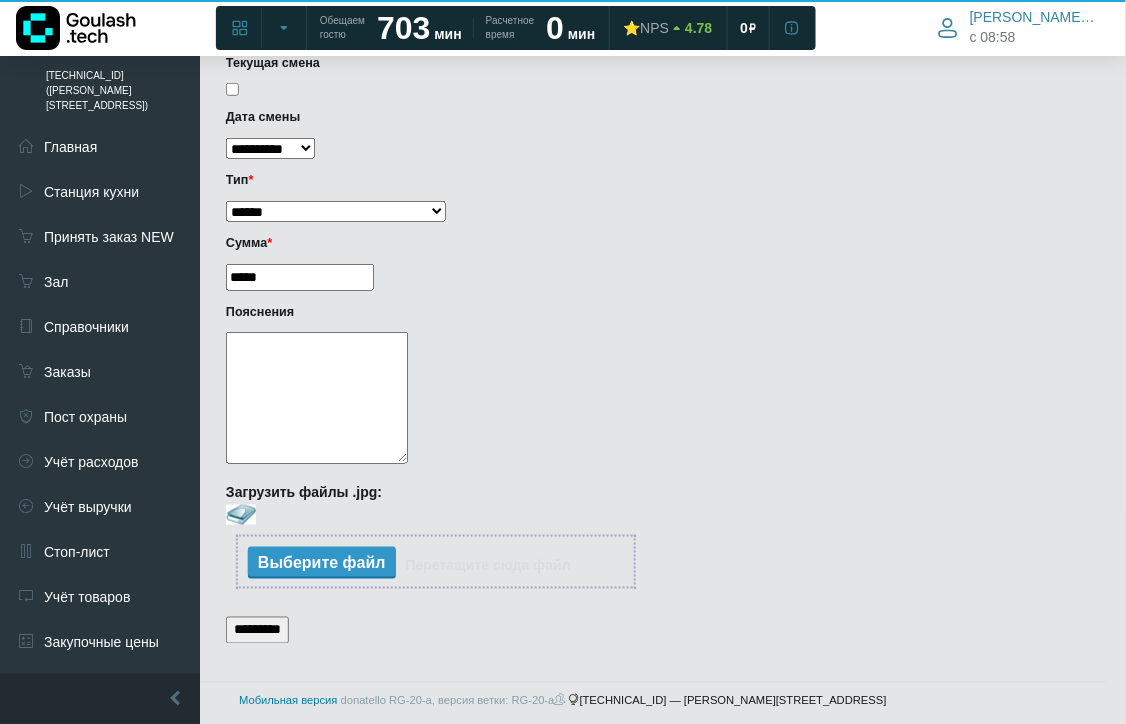 type on "*****" 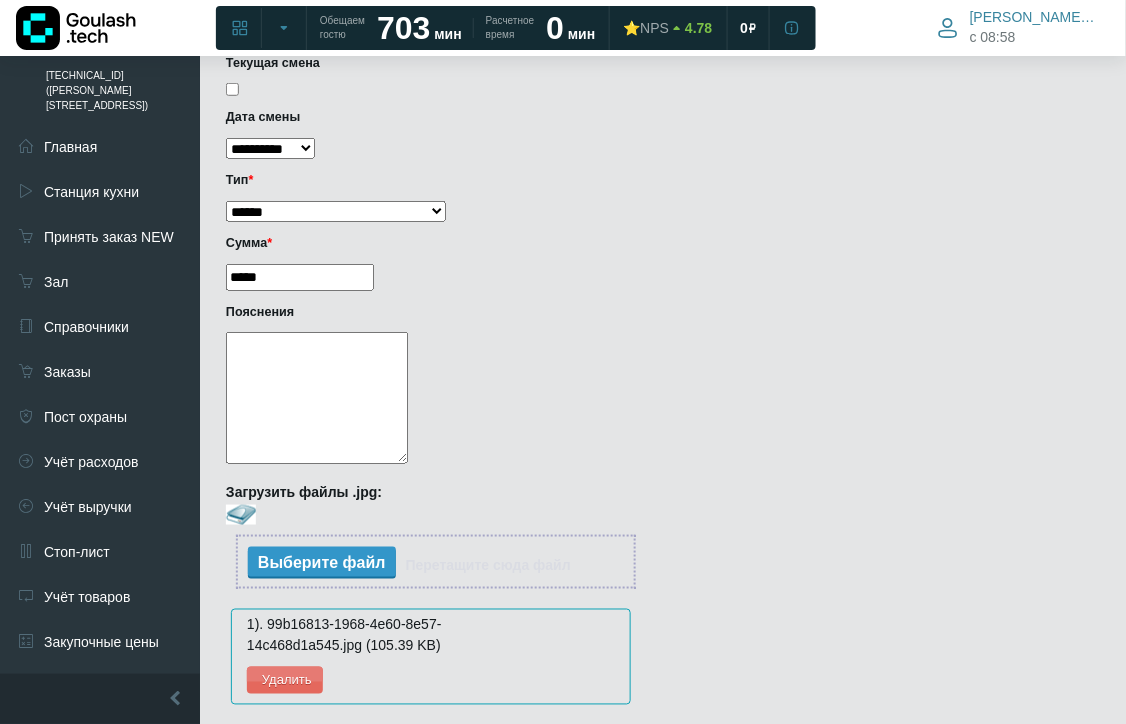 scroll, scrollTop: 370, scrollLeft: 0, axis: vertical 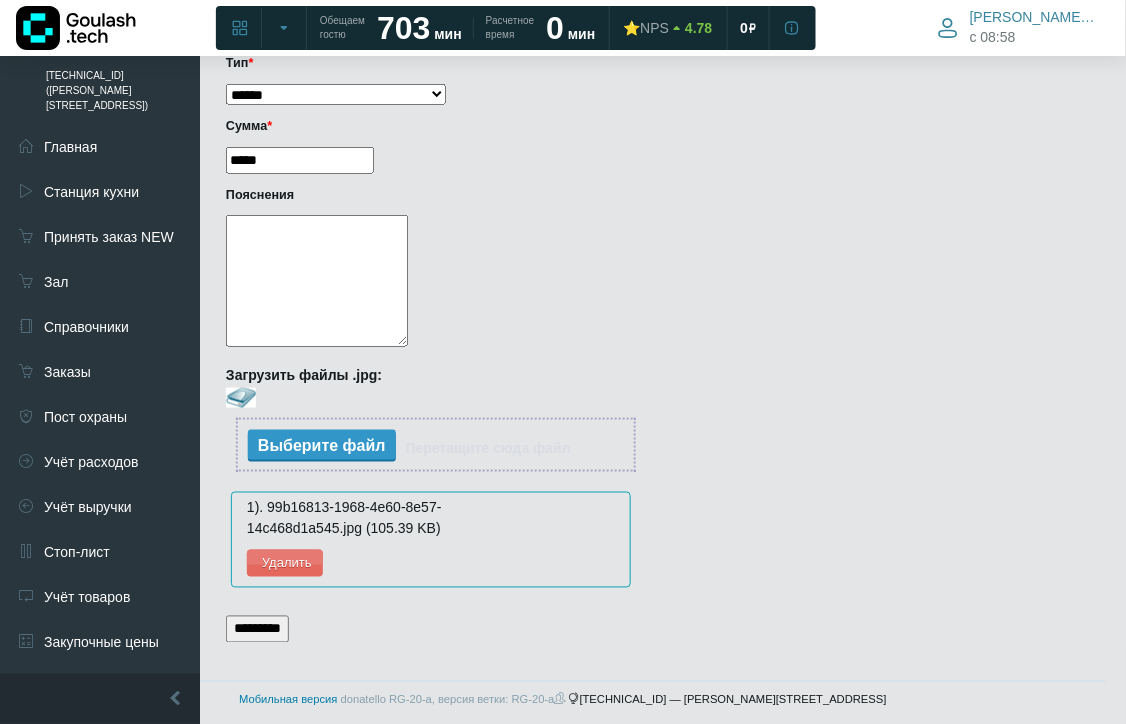 click on "*********" at bounding box center (257, 629) 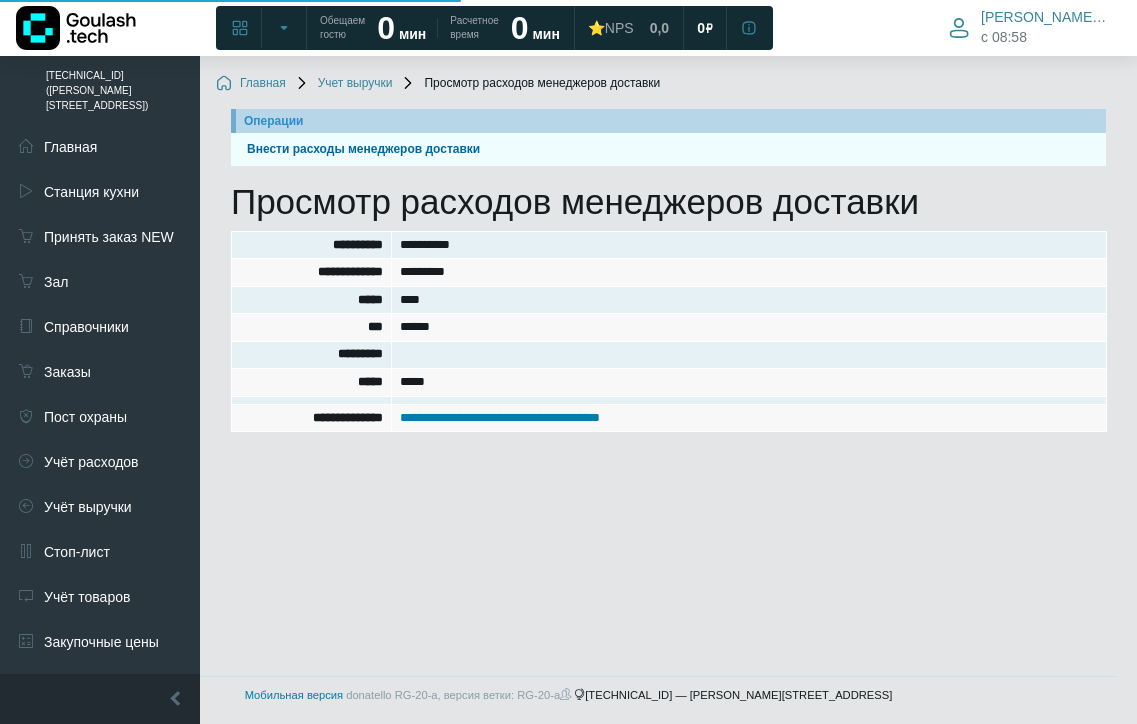 scroll, scrollTop: 0, scrollLeft: 0, axis: both 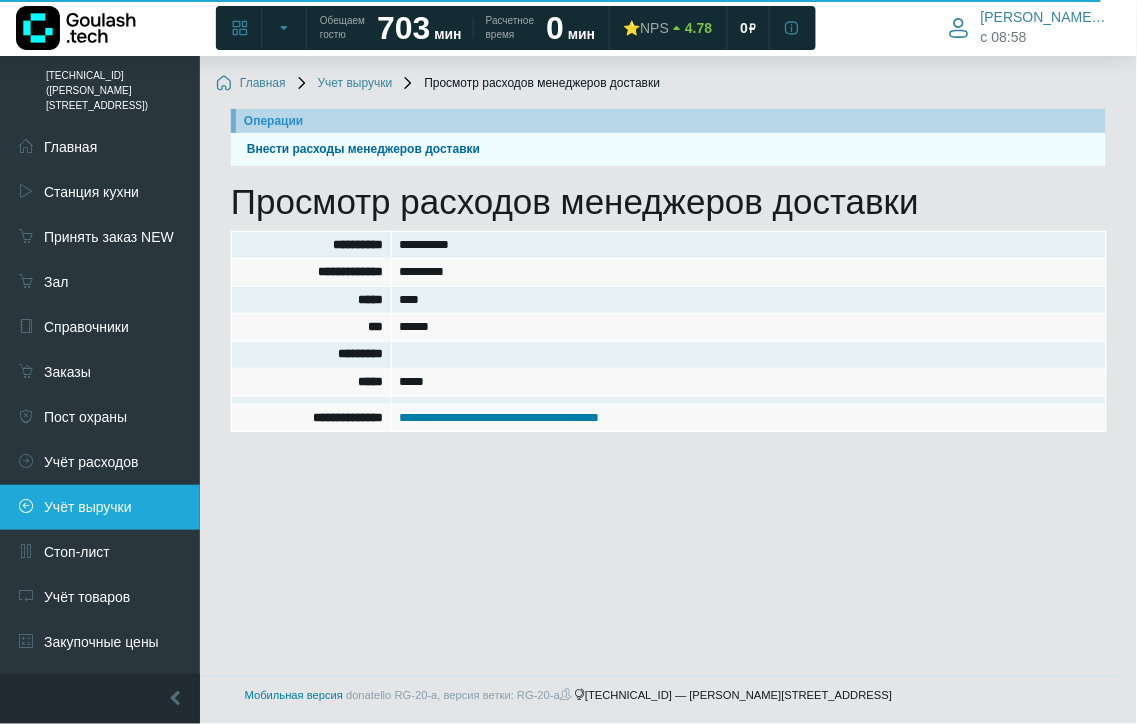 click on "Учёт выручки" at bounding box center [100, 507] 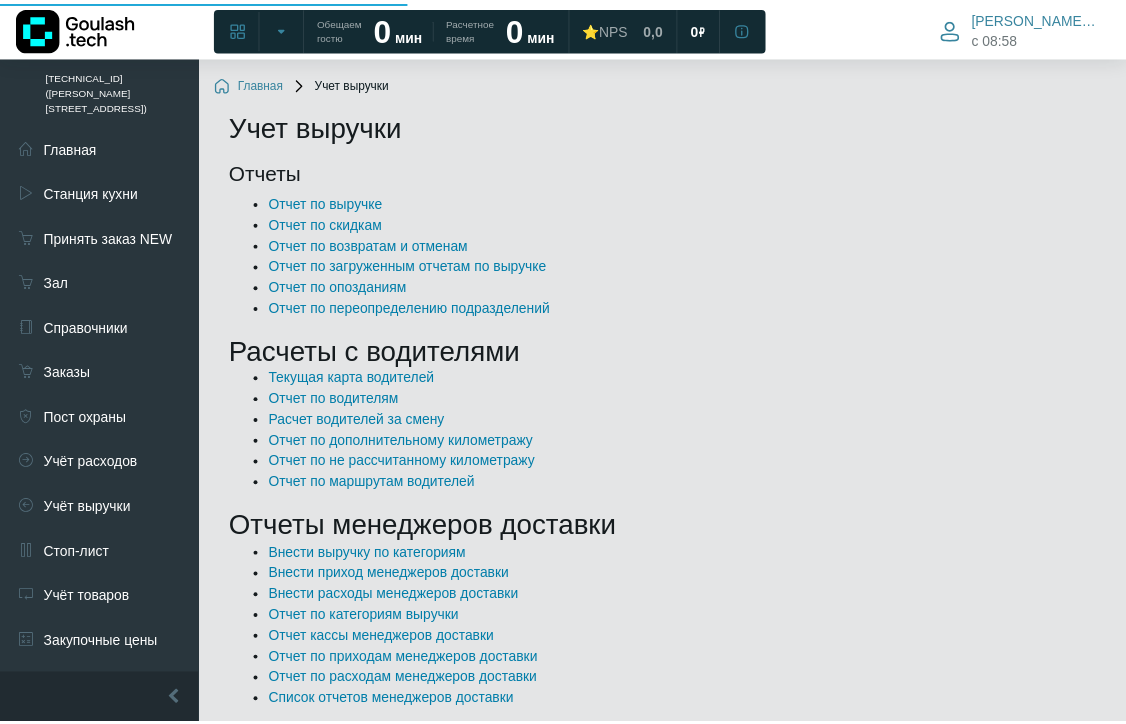 scroll, scrollTop: 0, scrollLeft: 0, axis: both 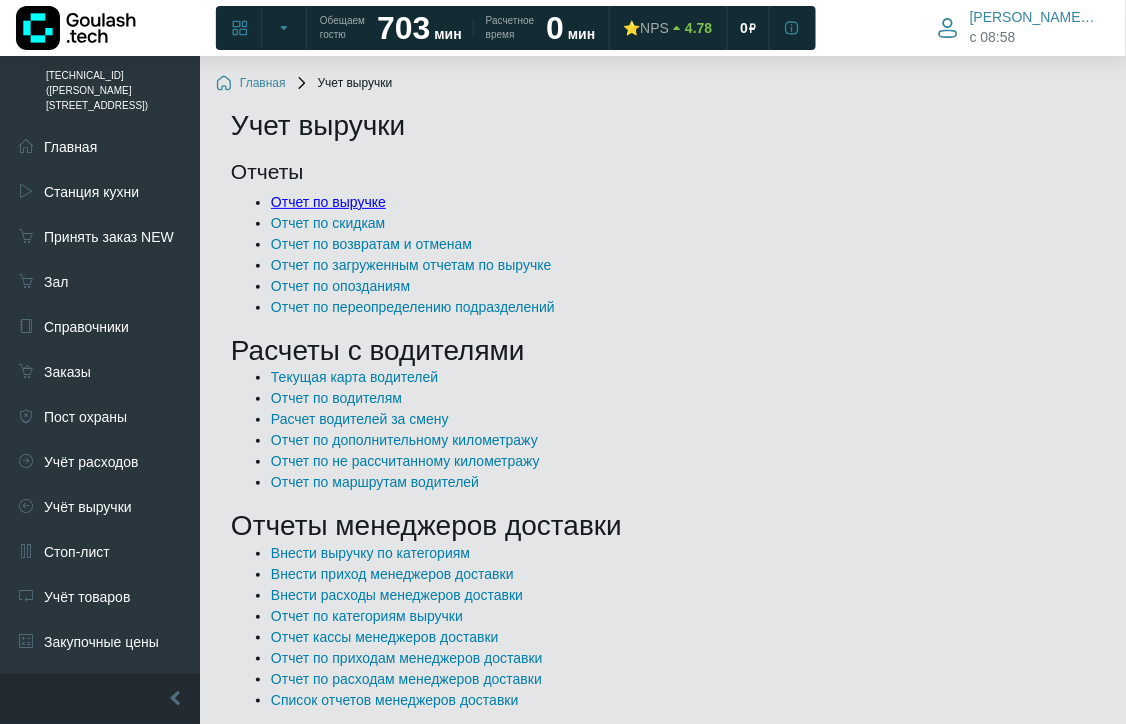 click on "Отчет по выручке" at bounding box center [328, 202] 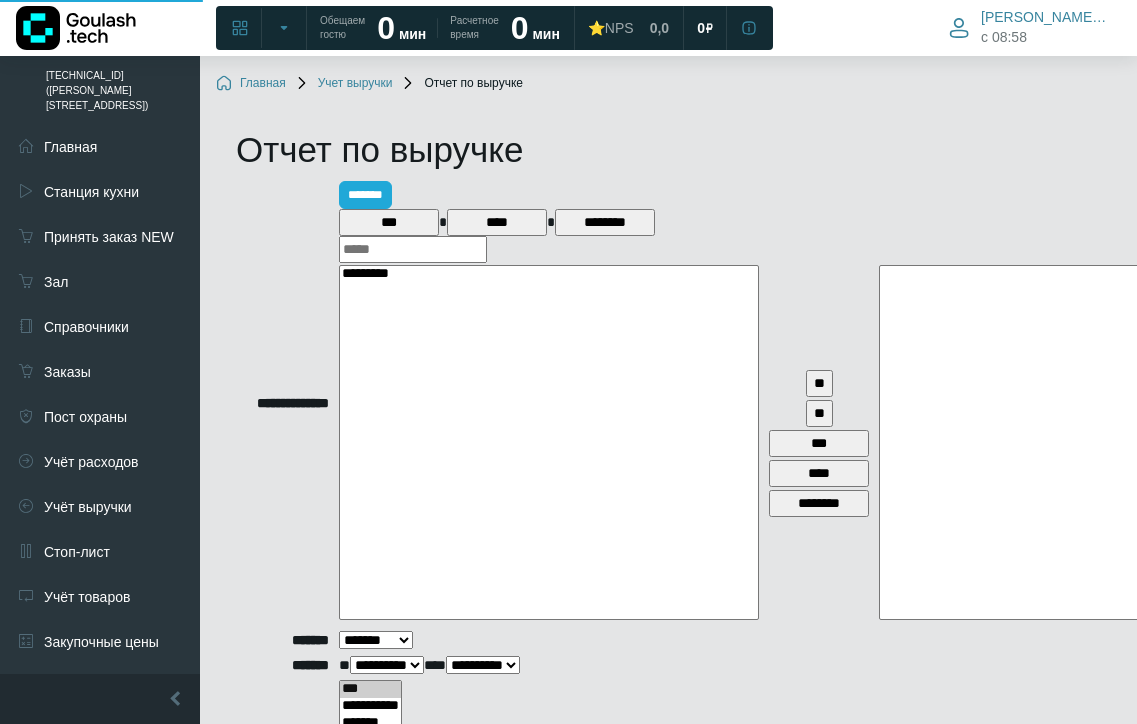 select 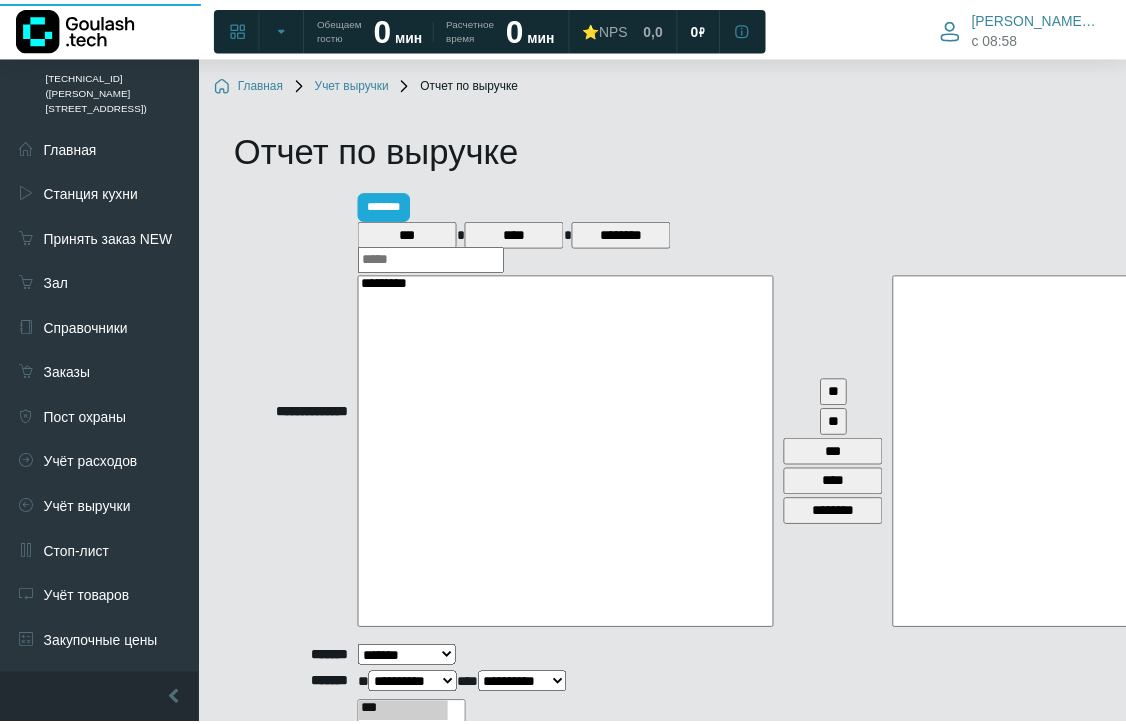 scroll, scrollTop: 0, scrollLeft: 0, axis: both 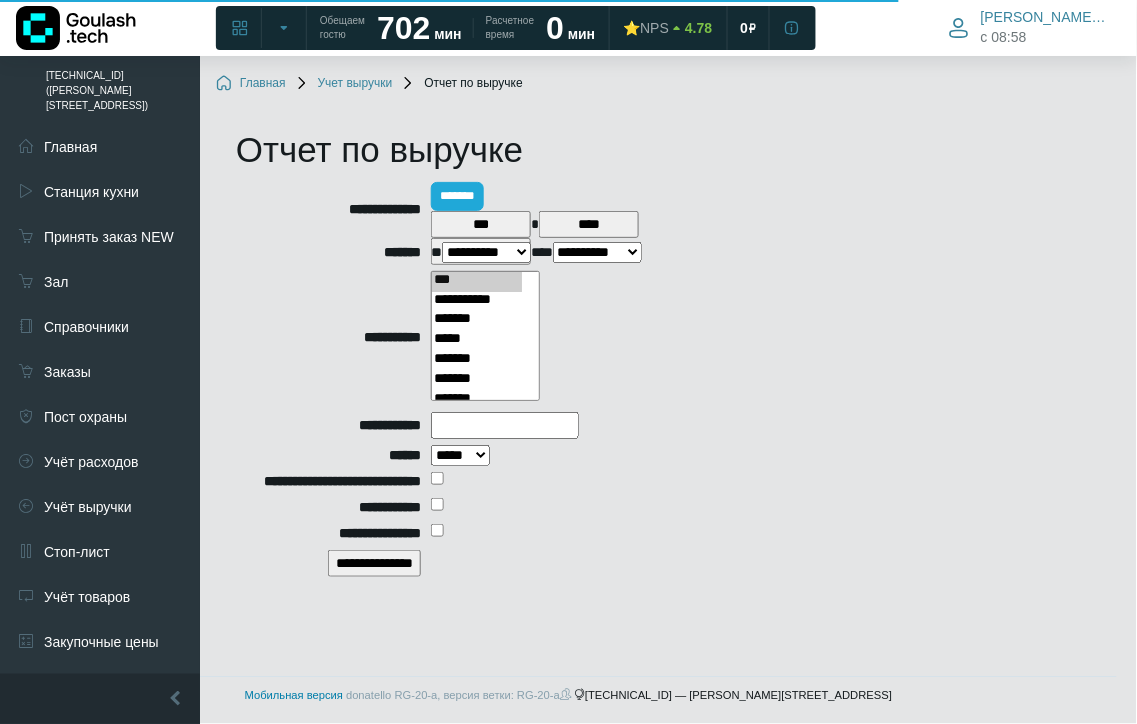click on "**********" at bounding box center (486, 252) 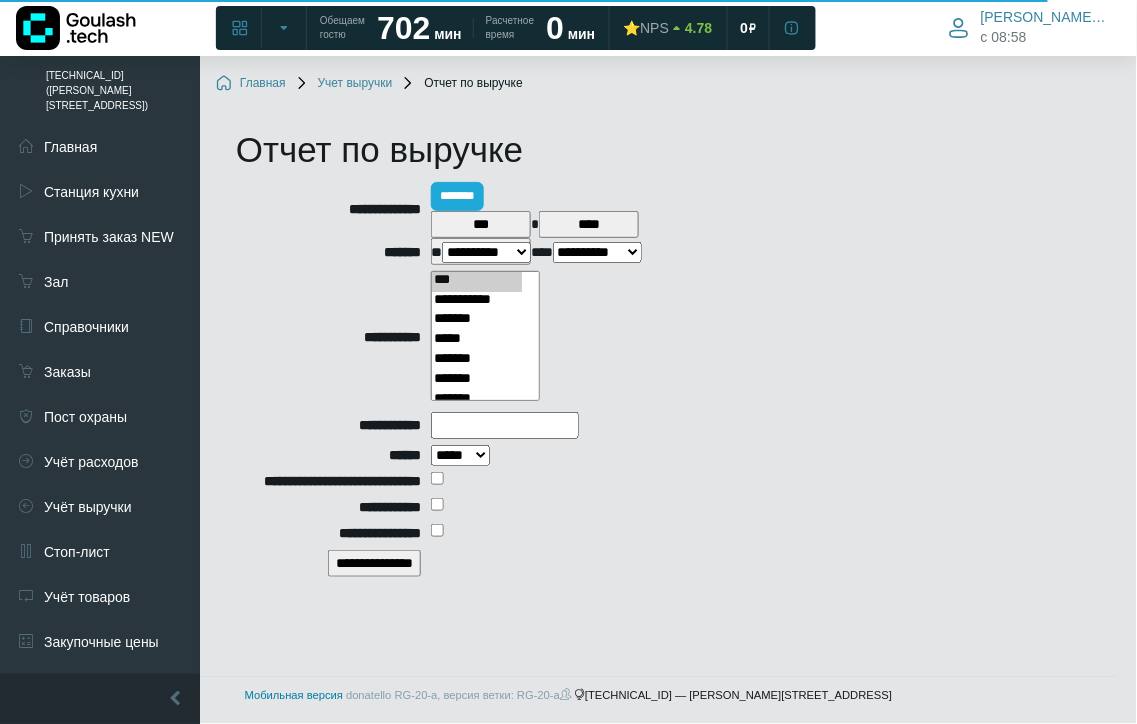 select on "**********" 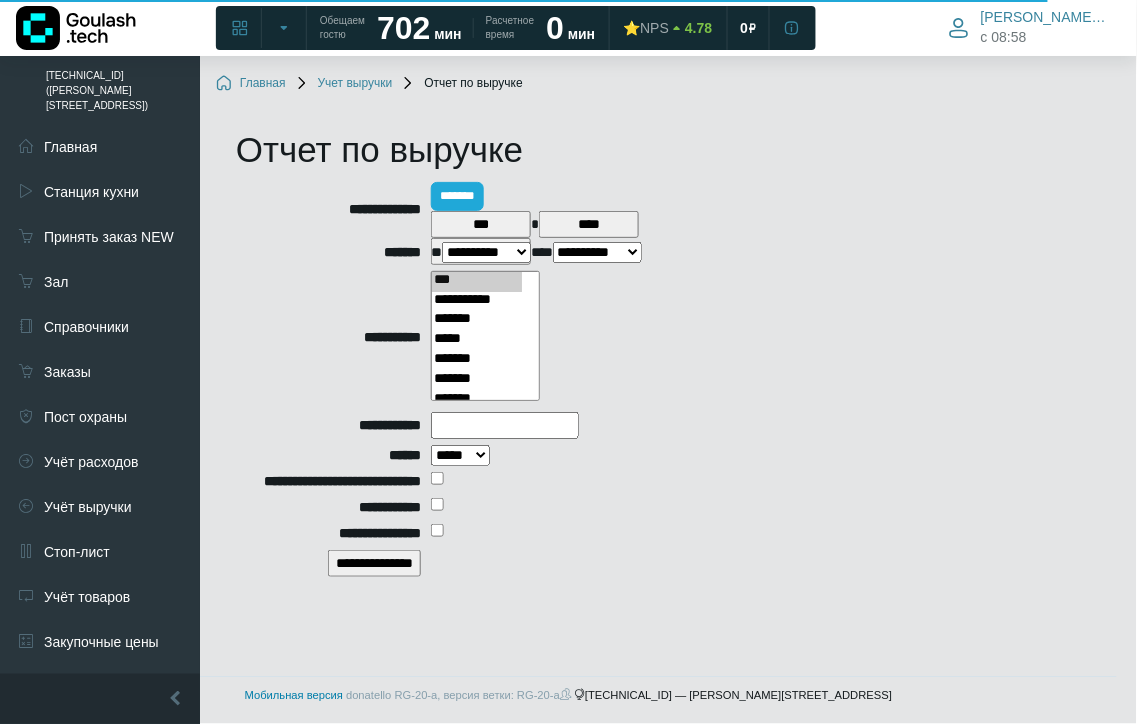 click on "**********" at bounding box center (486, 252) 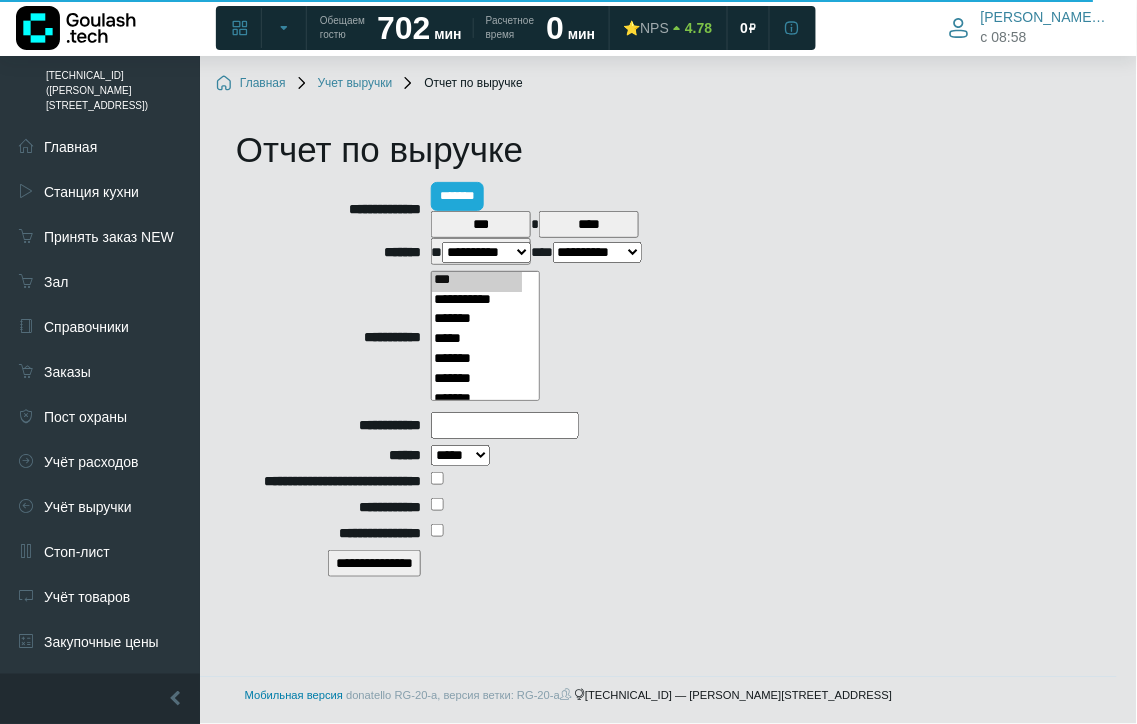 click on "**********" at bounding box center (597, 252) 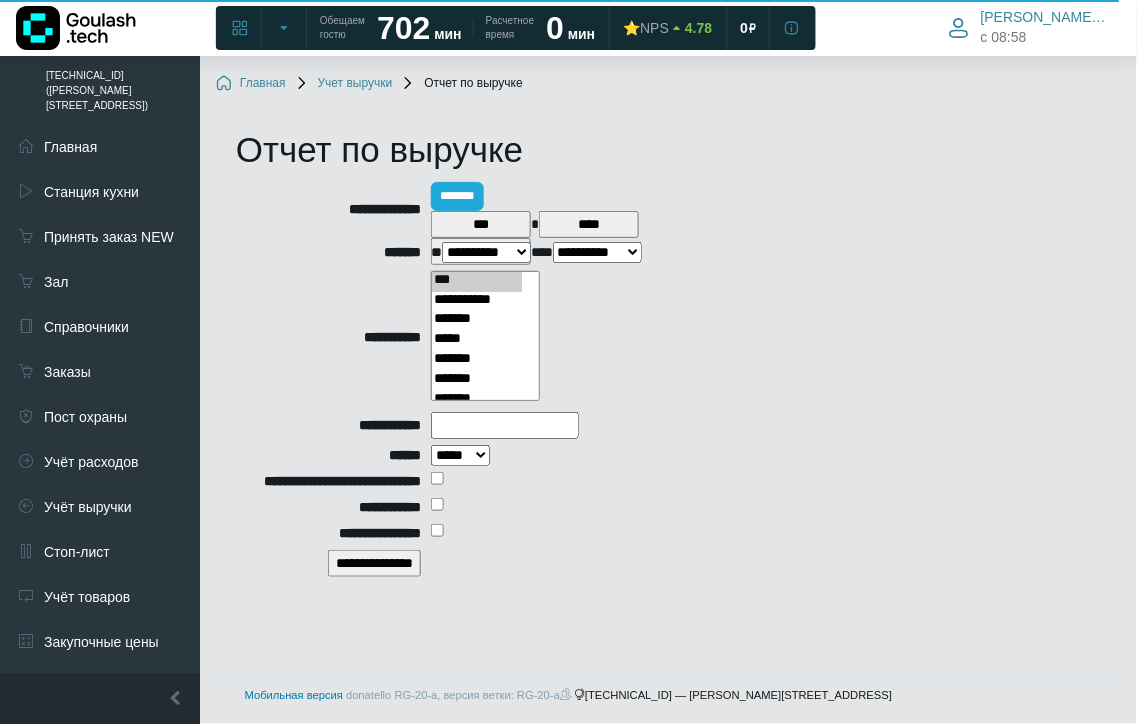 select on "**********" 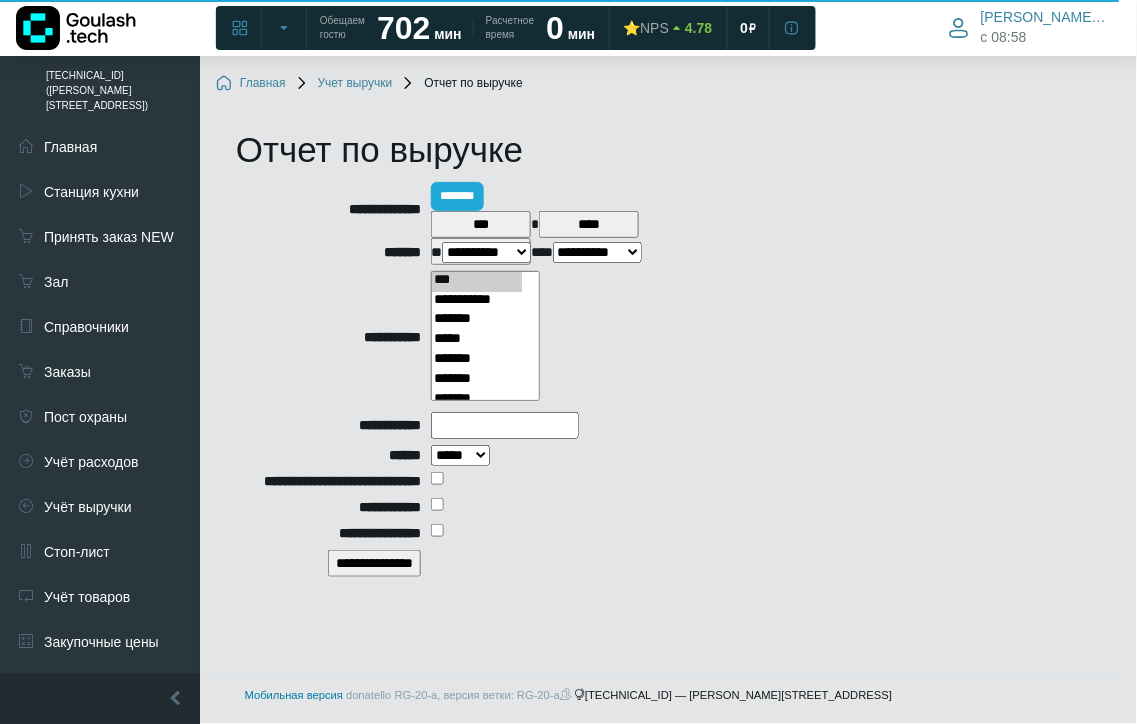 click on "**********" at bounding box center [597, 252] 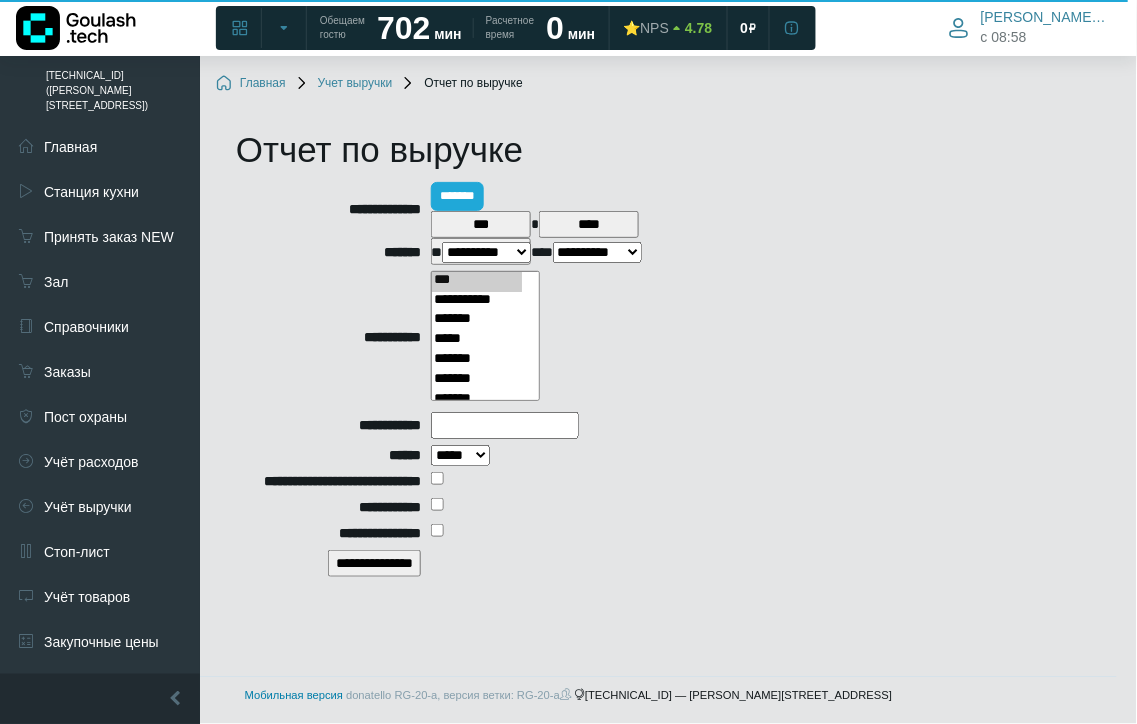 click on "**********" at bounding box center [374, 563] 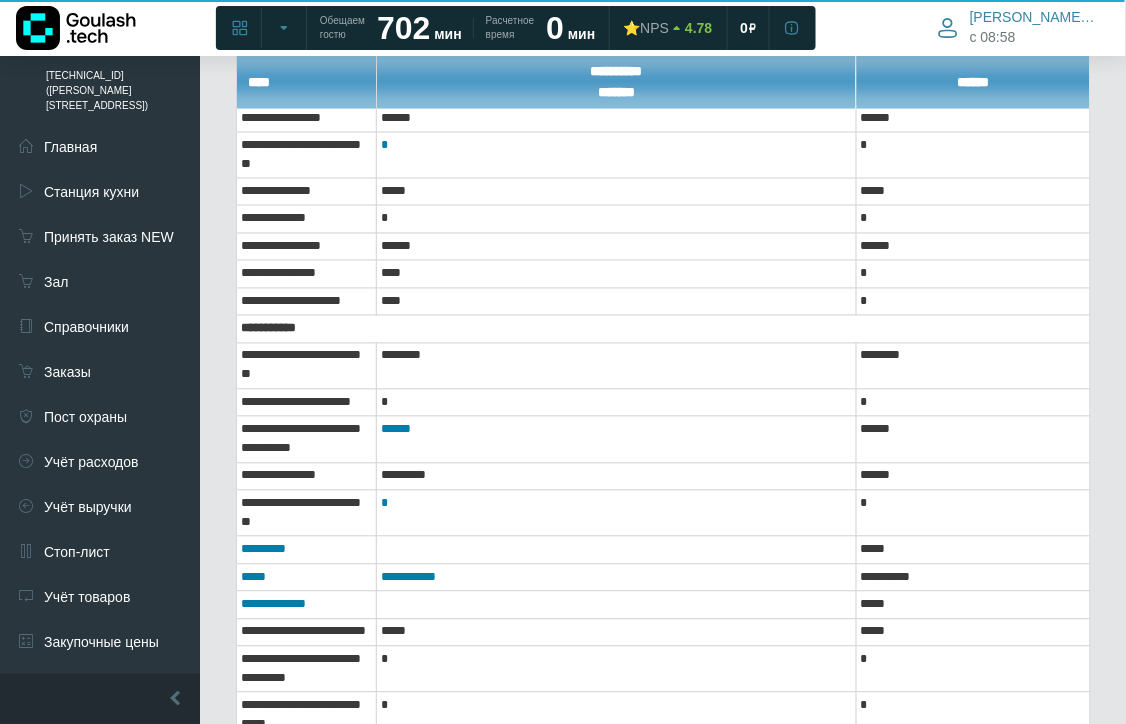 scroll, scrollTop: 1333, scrollLeft: 0, axis: vertical 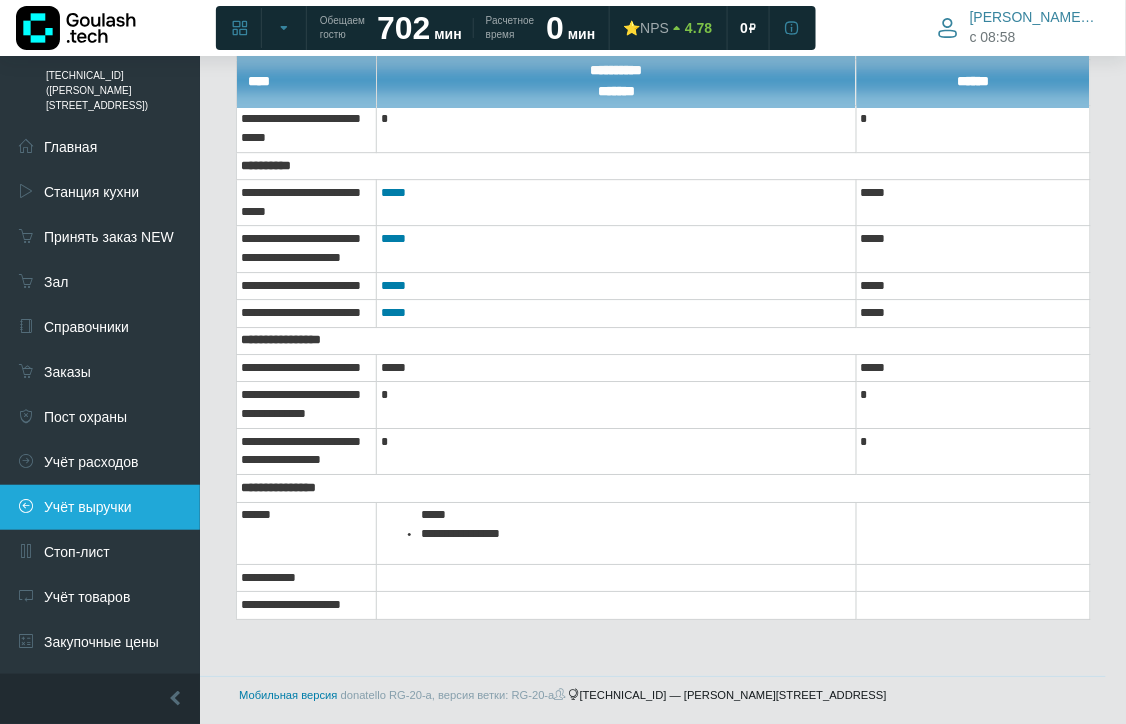 click on "Учёт выручки" at bounding box center (100, 507) 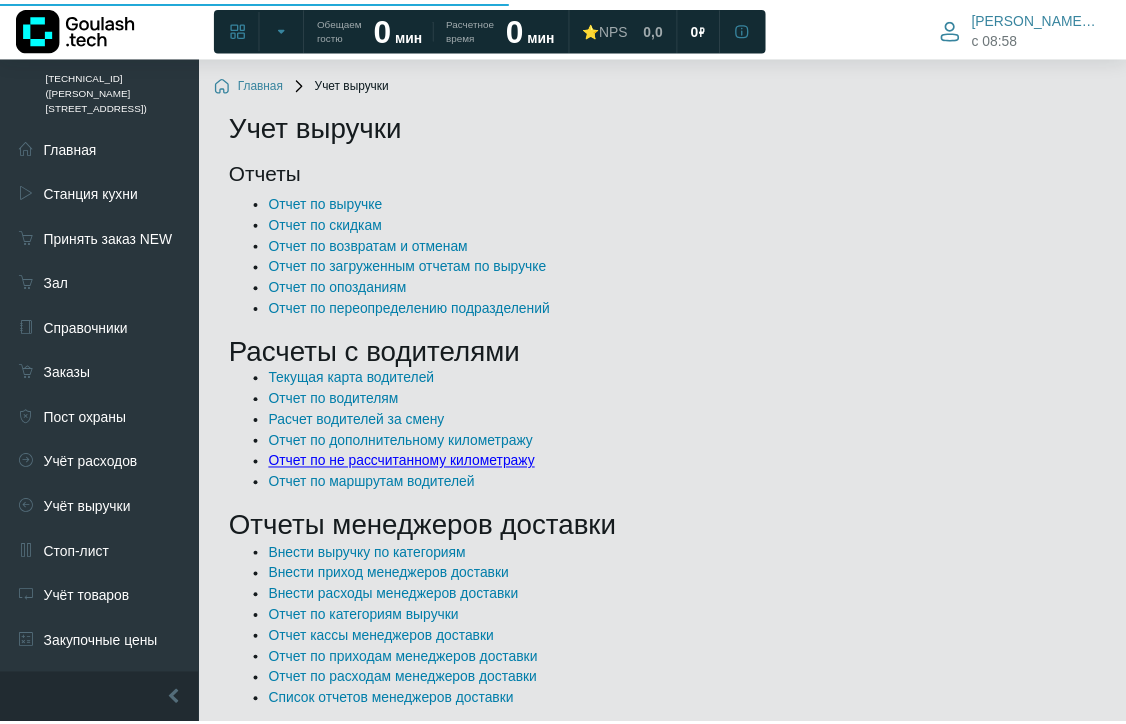 scroll, scrollTop: 0, scrollLeft: 0, axis: both 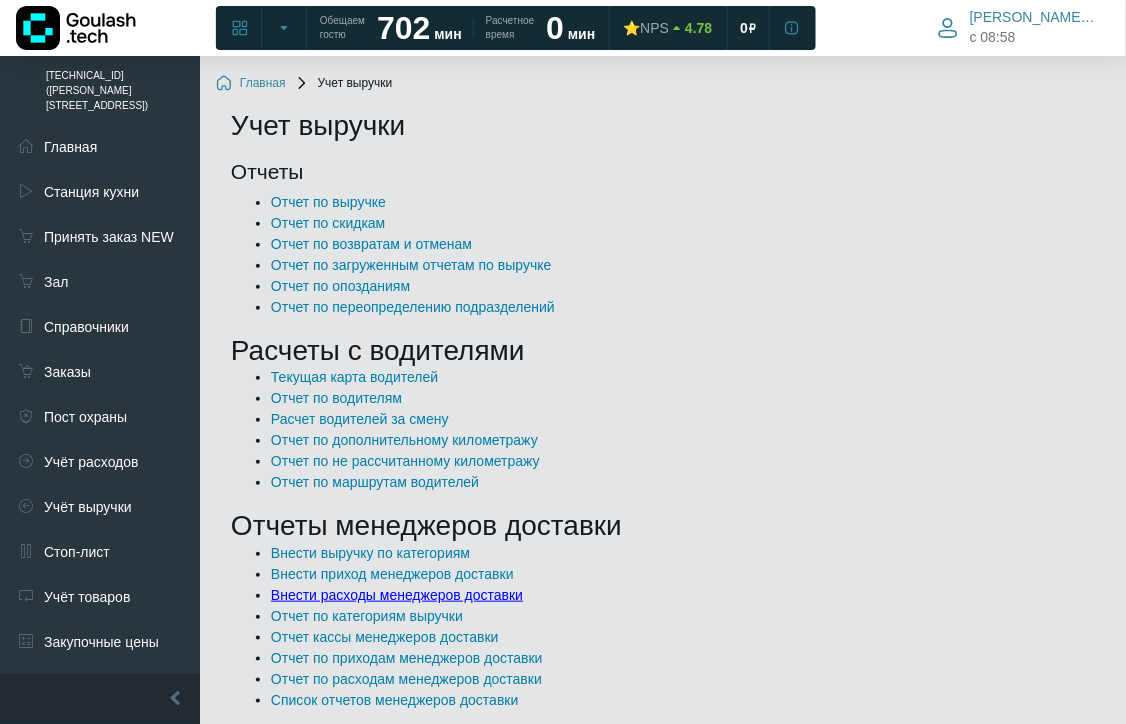 click on "Внести расходы менеджеров доставки" at bounding box center (397, 595) 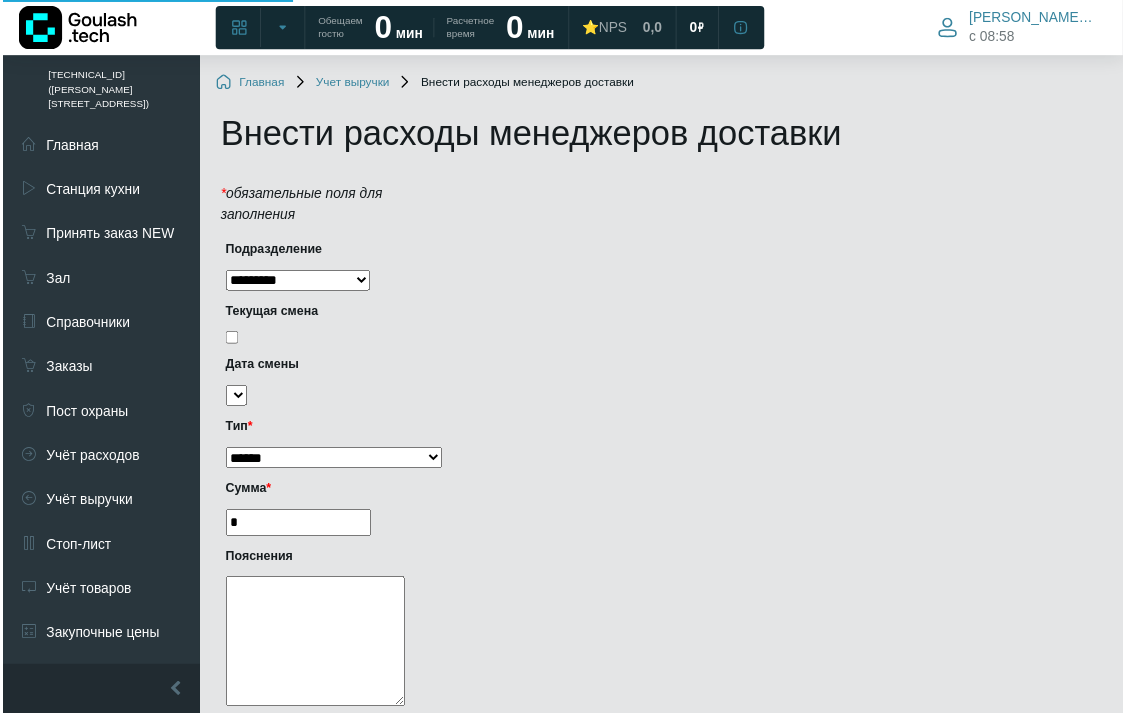 scroll, scrollTop: 0, scrollLeft: 0, axis: both 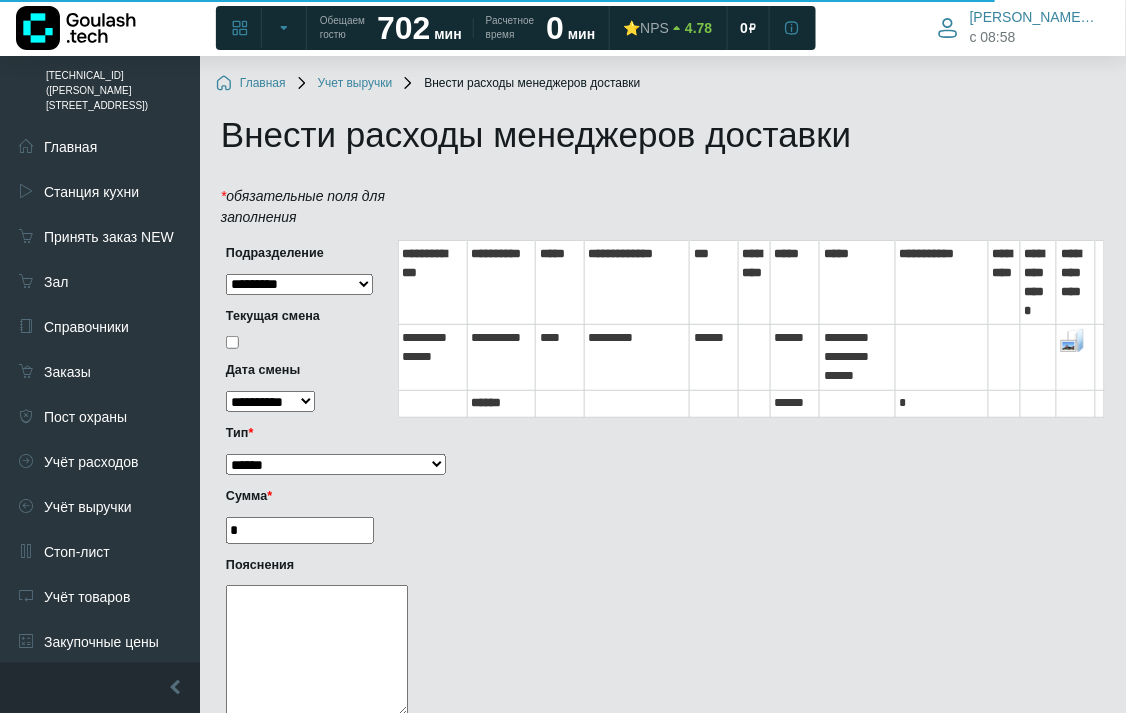 click on "**********" at bounding box center [336, 464] 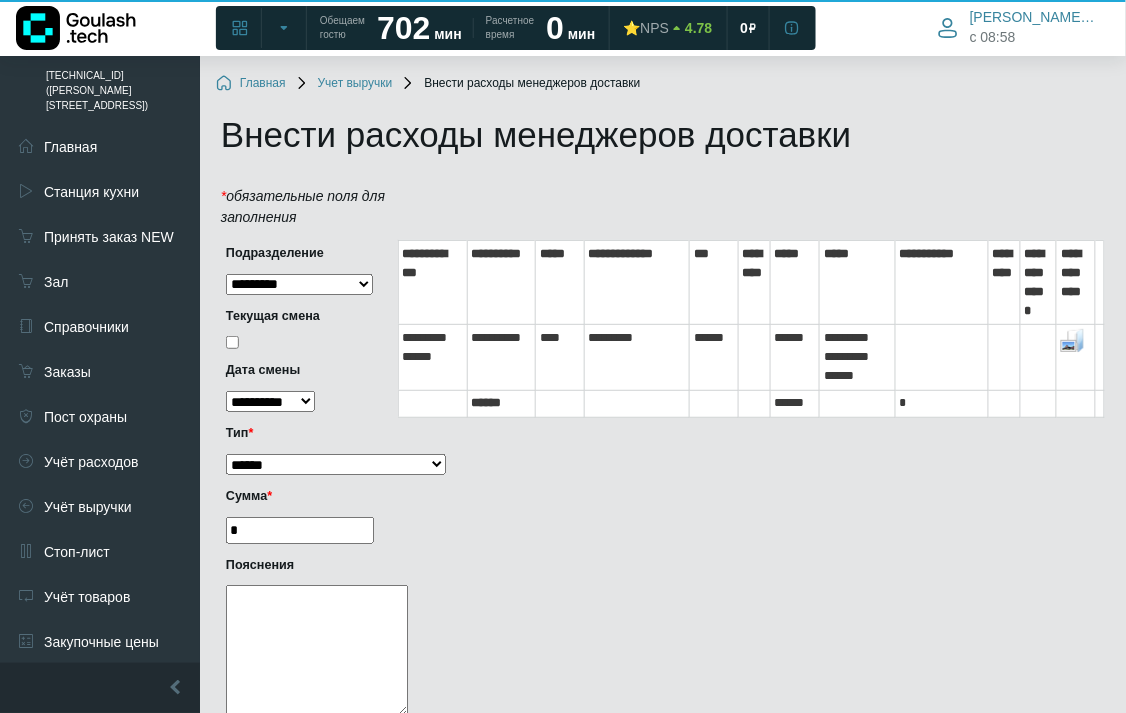 select on "**" 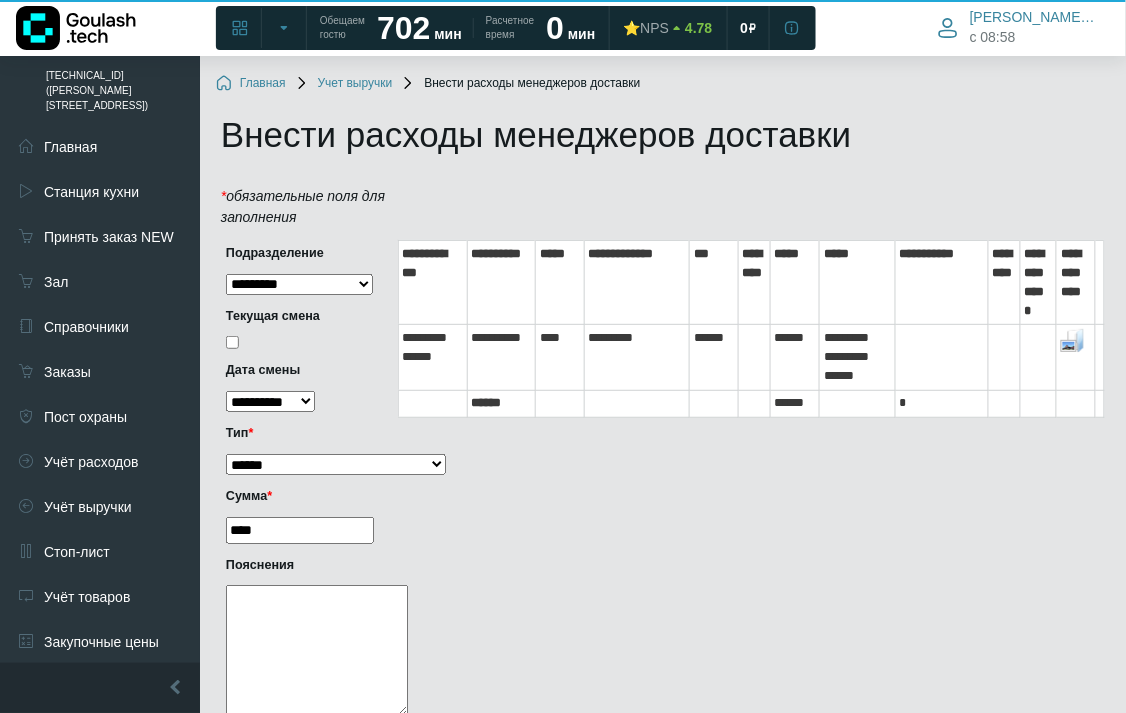 scroll, scrollTop: 264, scrollLeft: 0, axis: vertical 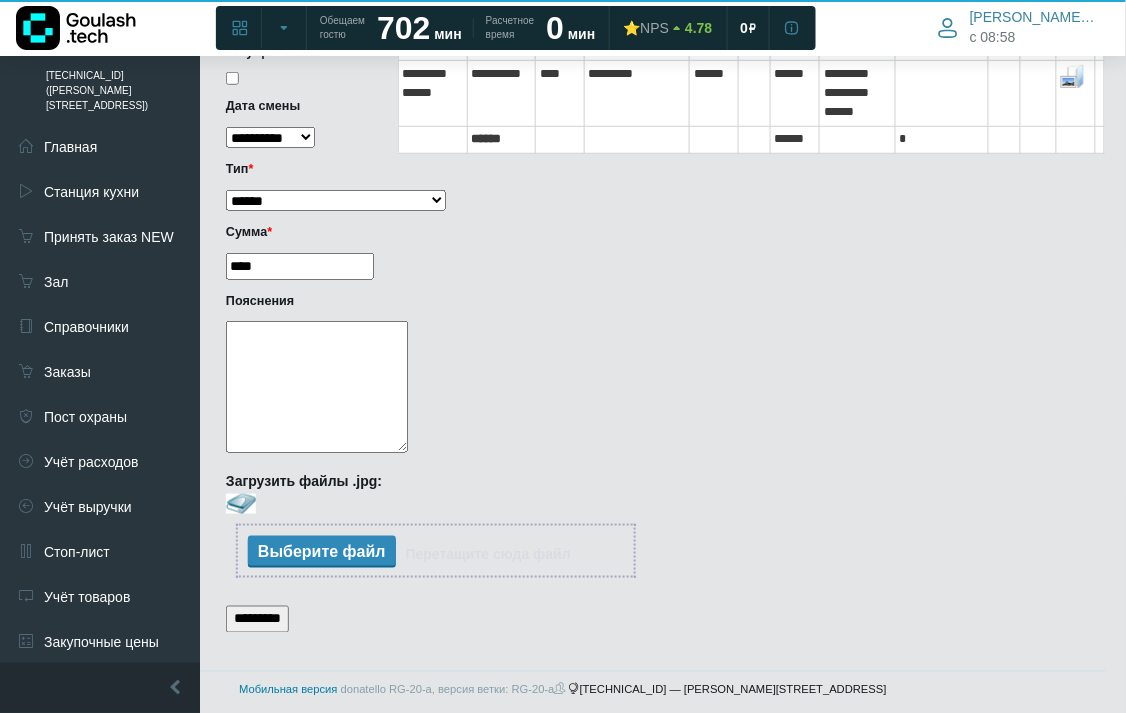 type on "****" 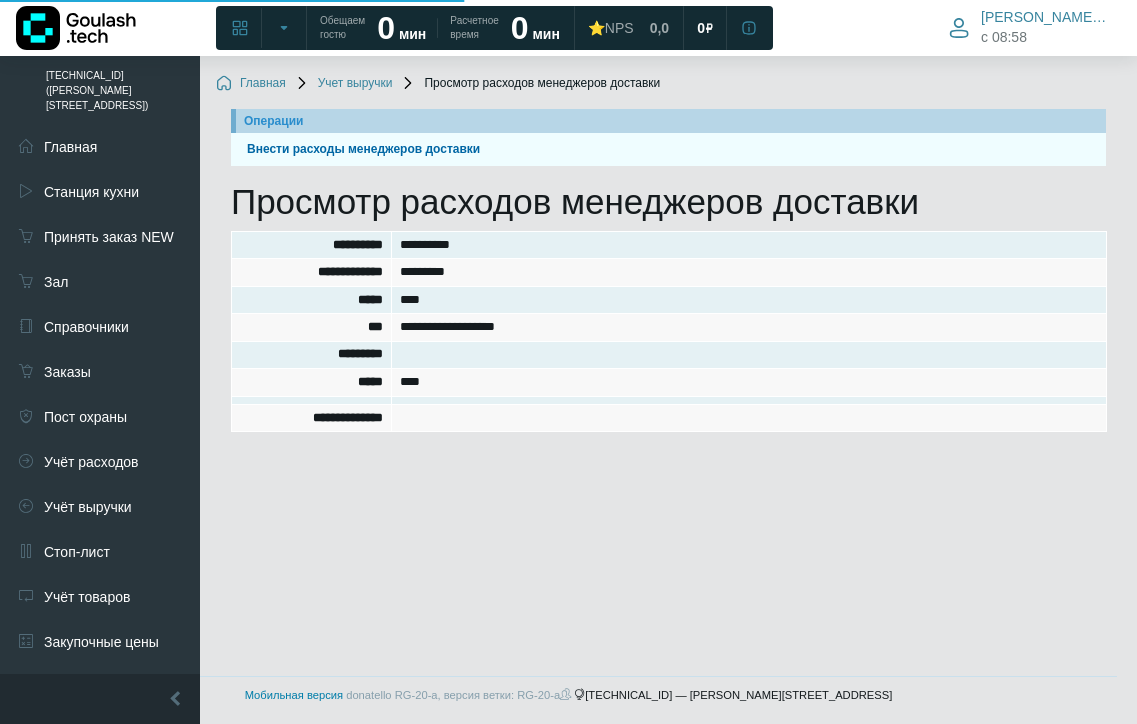 scroll, scrollTop: 0, scrollLeft: 0, axis: both 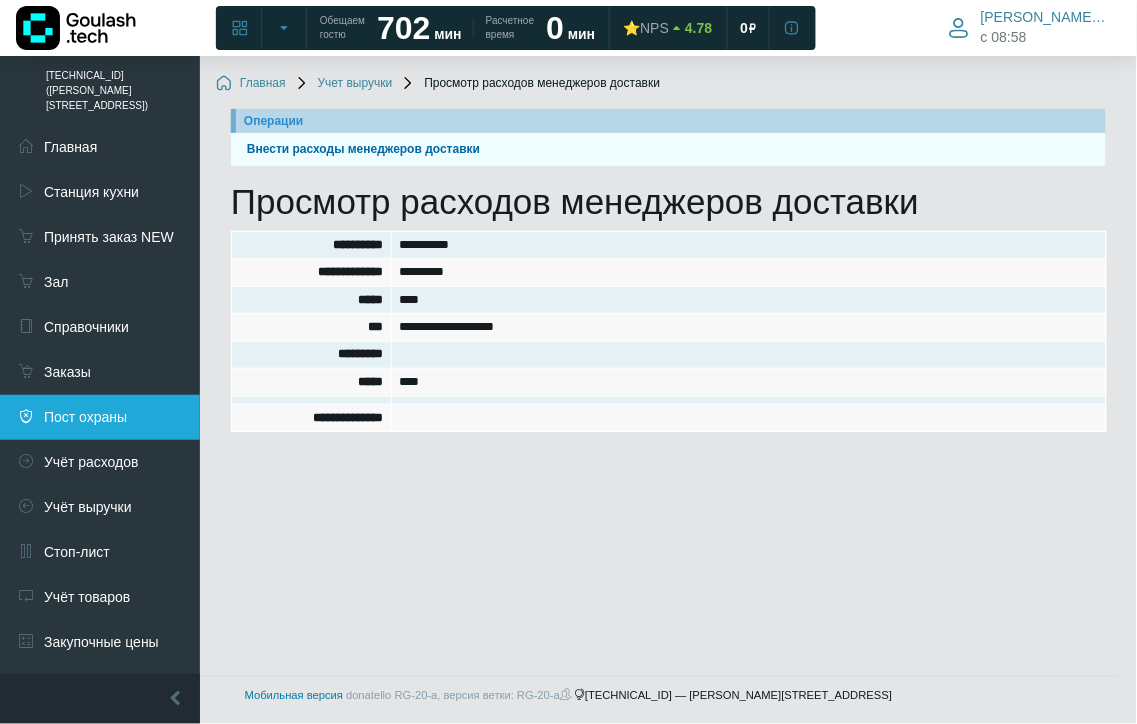 click on "Пост охраны" at bounding box center [100, 417] 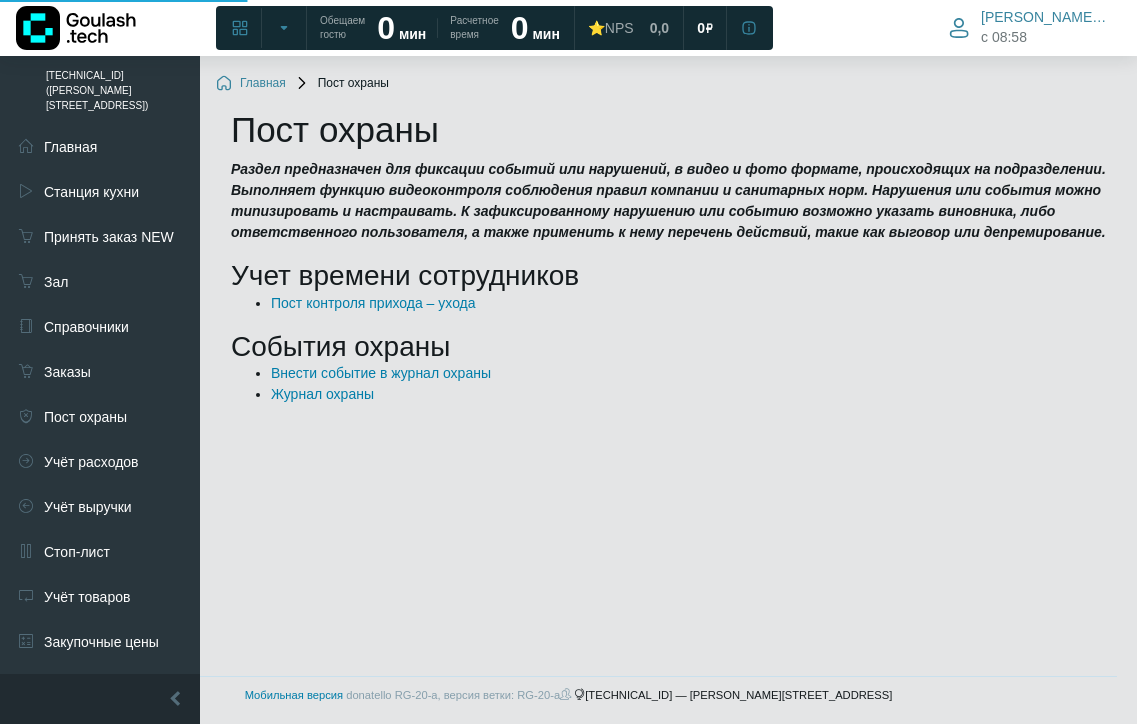 scroll, scrollTop: 0, scrollLeft: 0, axis: both 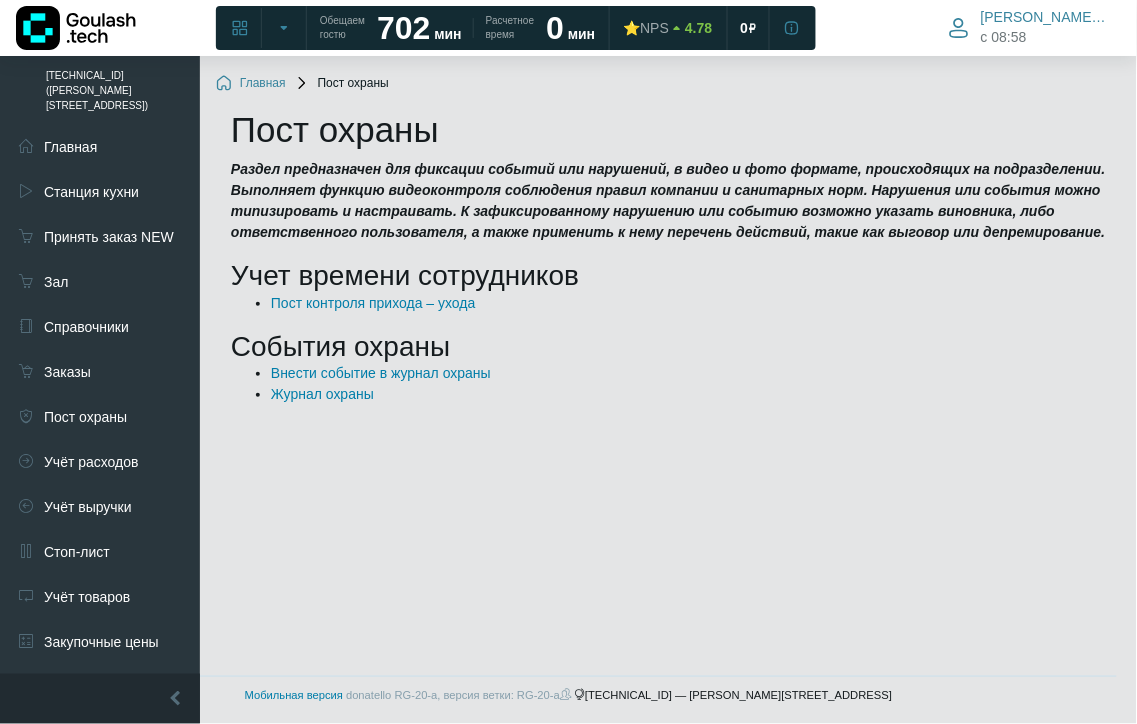 click on "Учет времени сотрудников" at bounding box center [668, 276] 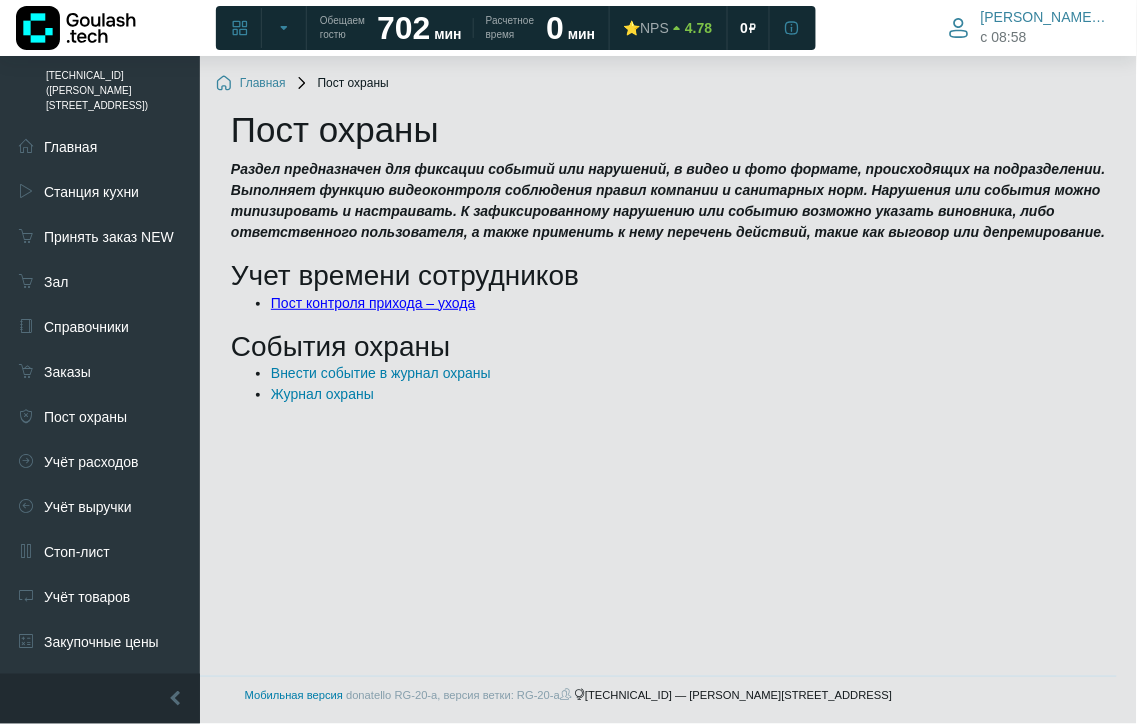 click on "Пост контроля прихода – ухода" at bounding box center [373, 303] 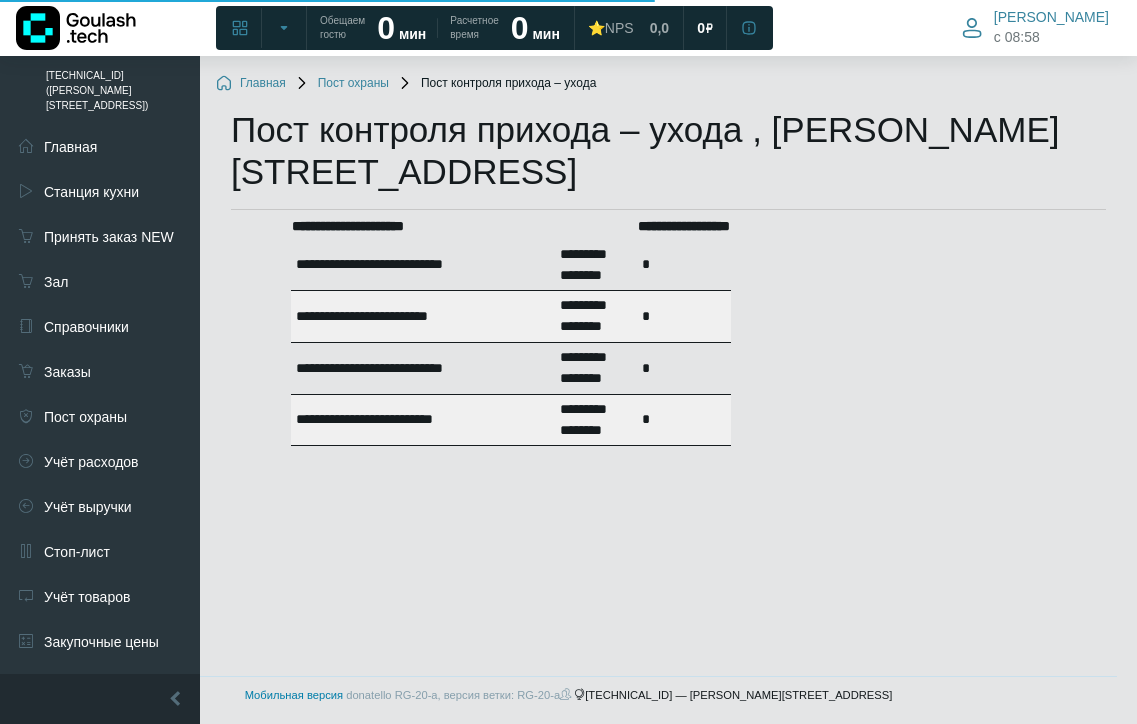 scroll, scrollTop: 0, scrollLeft: 0, axis: both 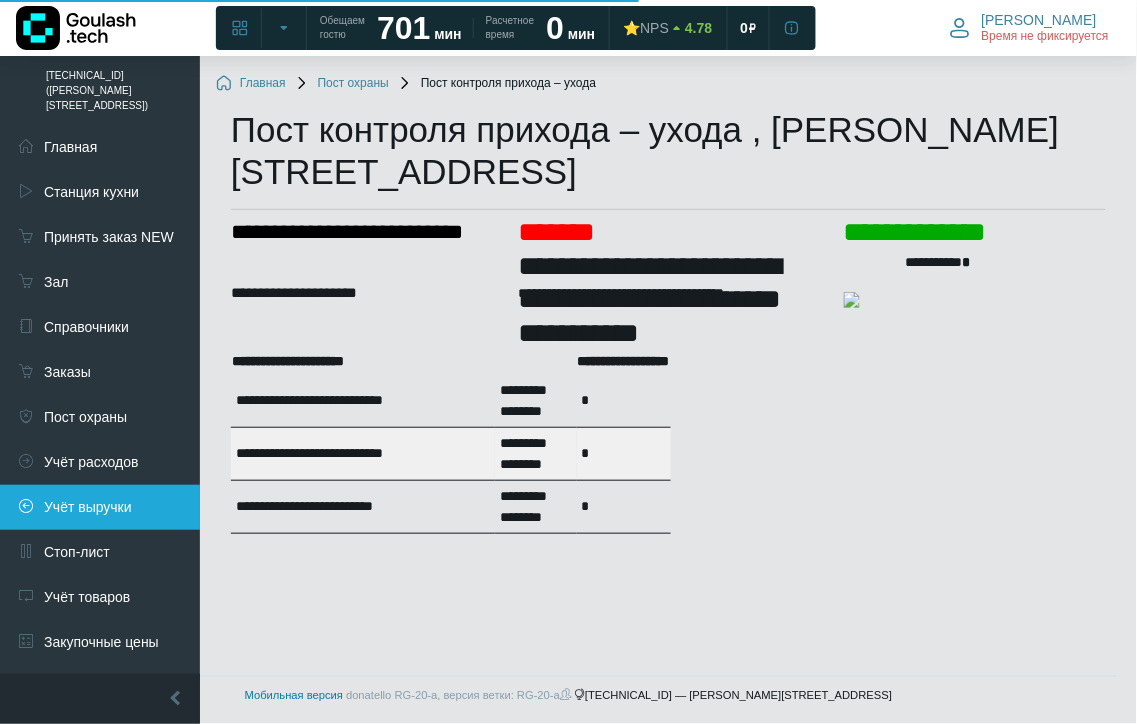 click on "Учёт выручки" at bounding box center (100, 507) 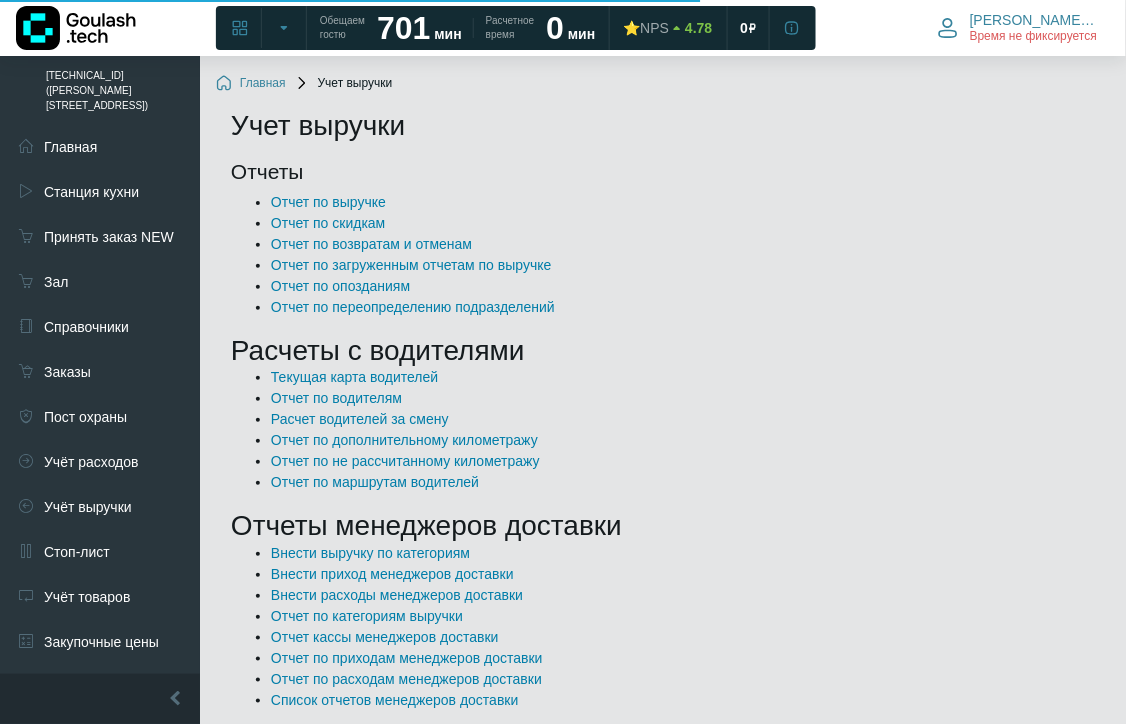 scroll, scrollTop: 111, scrollLeft: 0, axis: vertical 